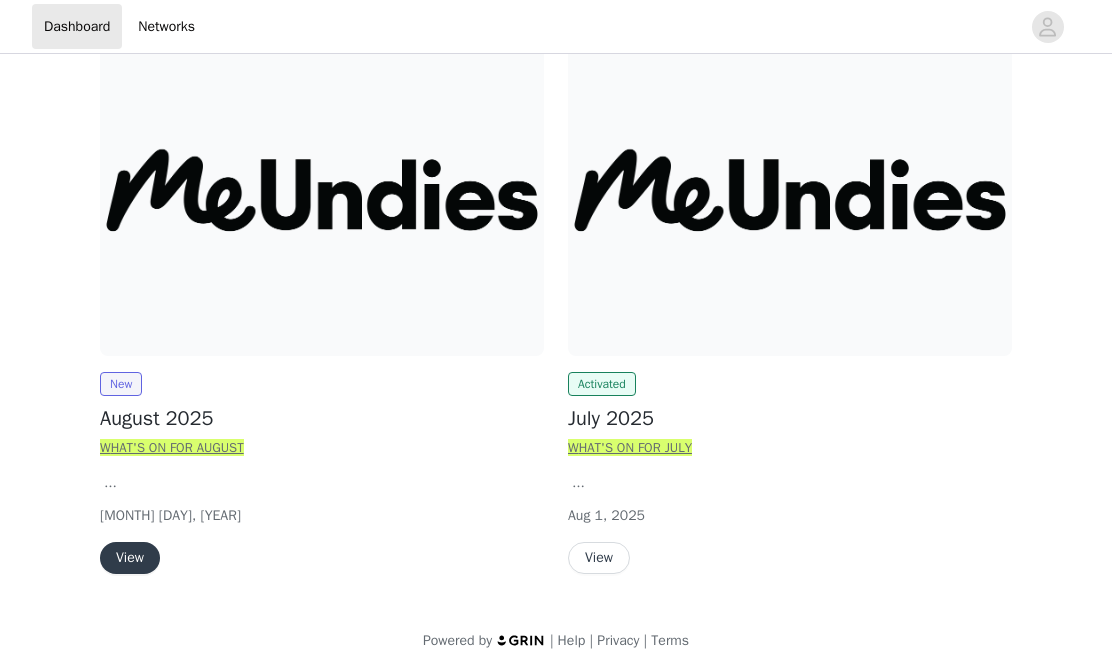 scroll, scrollTop: 308, scrollLeft: 0, axis: vertical 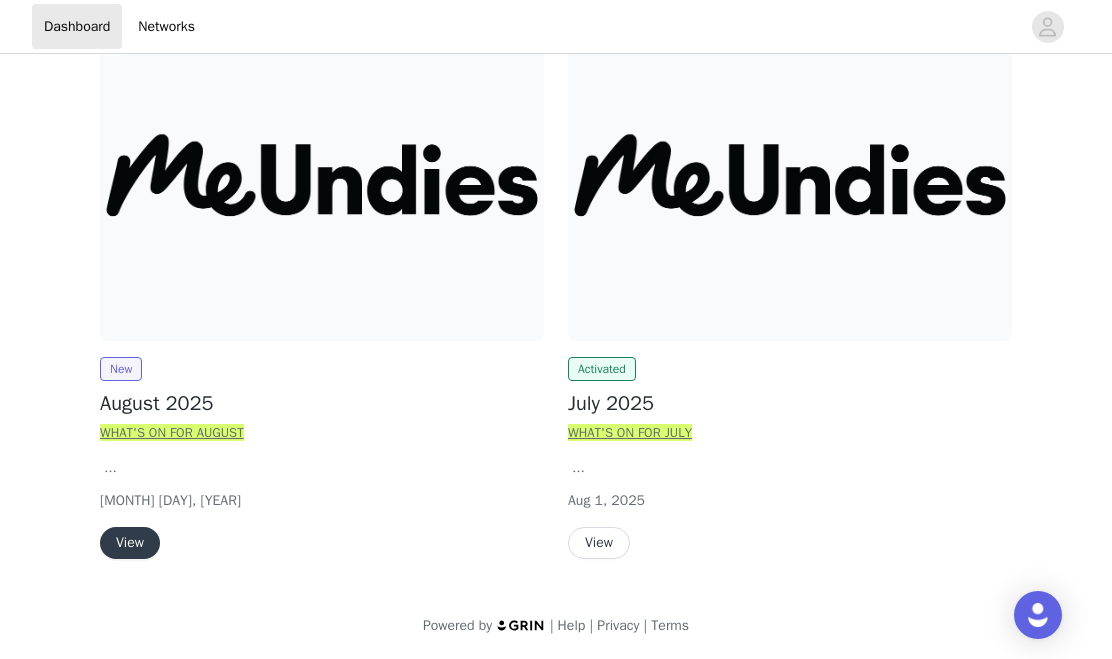click on "View" at bounding box center [130, 543] 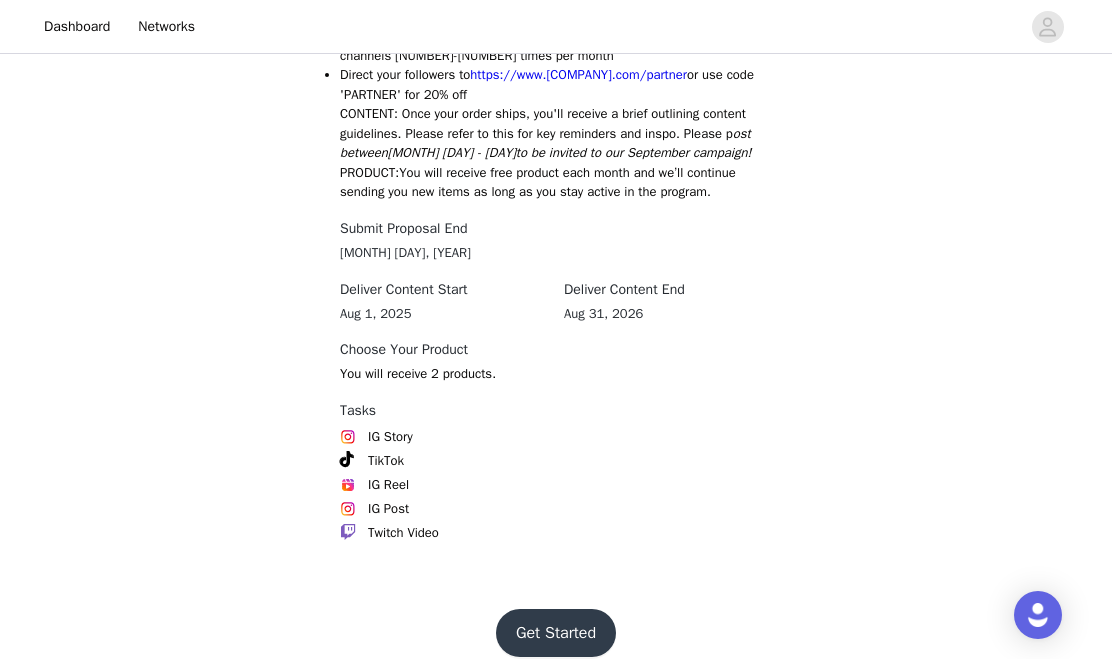 scroll, scrollTop: 1155, scrollLeft: 0, axis: vertical 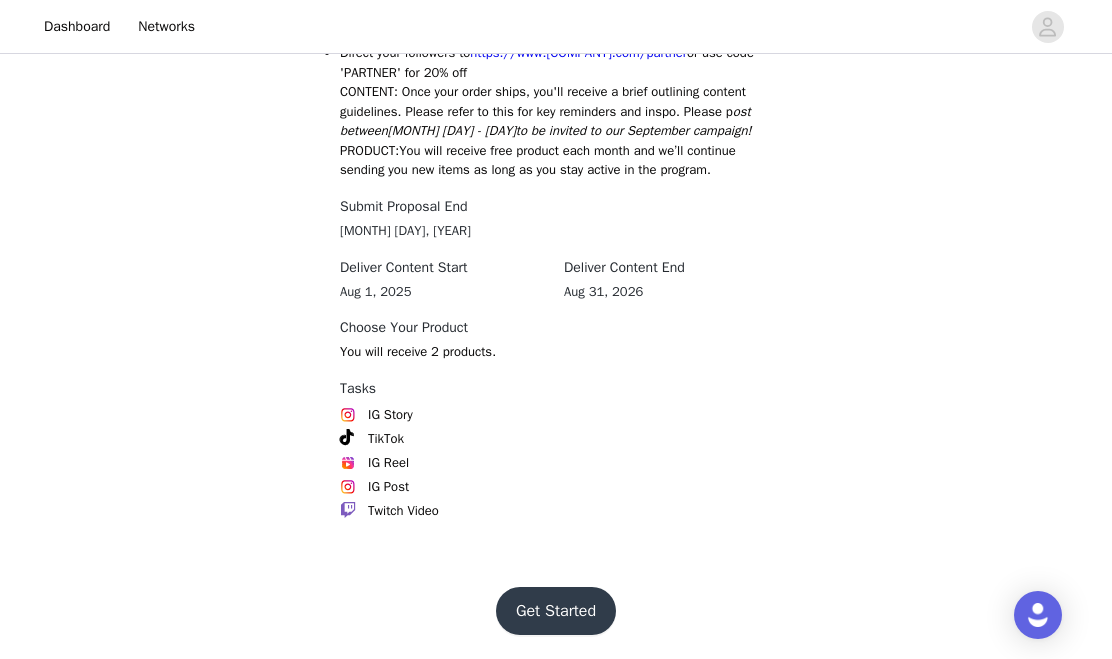 click on "Get Started" at bounding box center (556, 611) 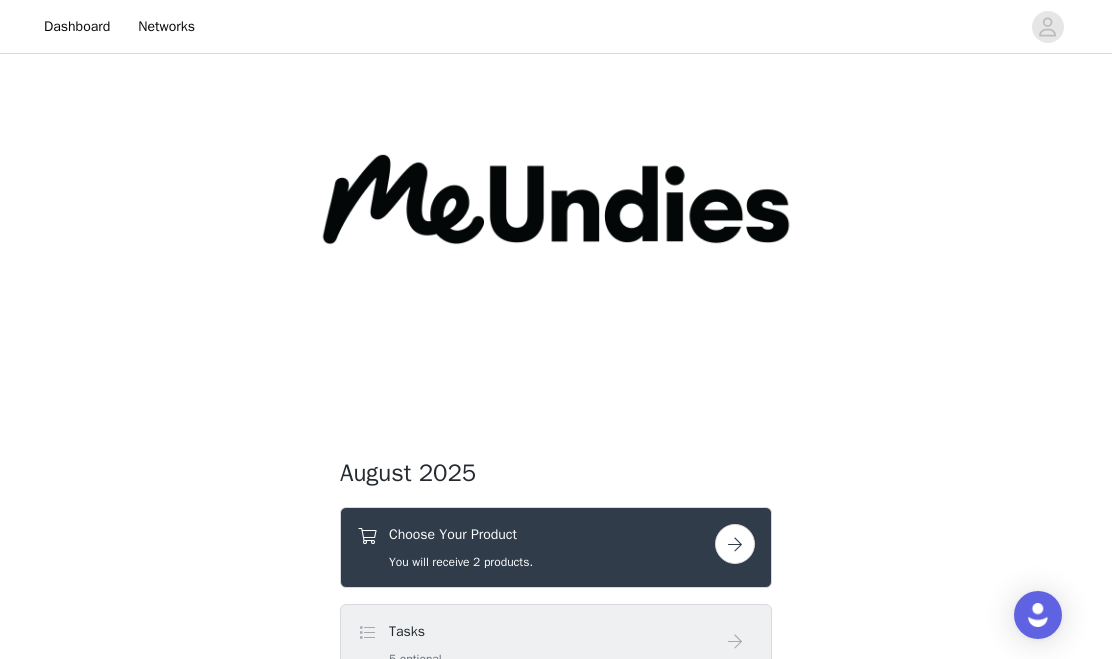 scroll, scrollTop: 274, scrollLeft: 0, axis: vertical 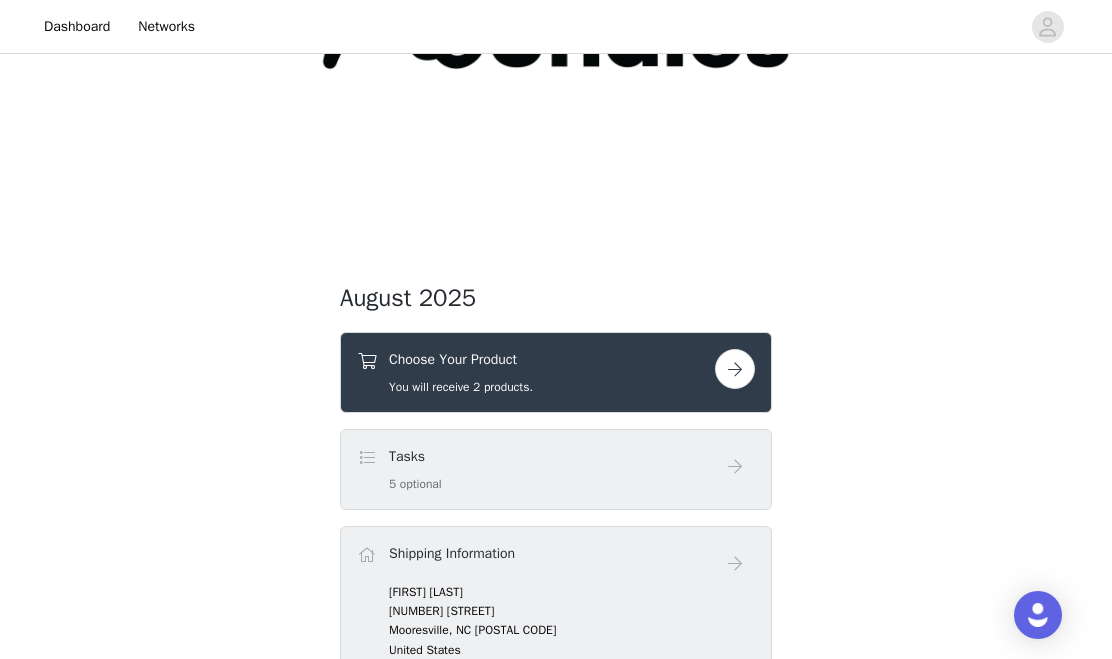 click at bounding box center (735, 369) 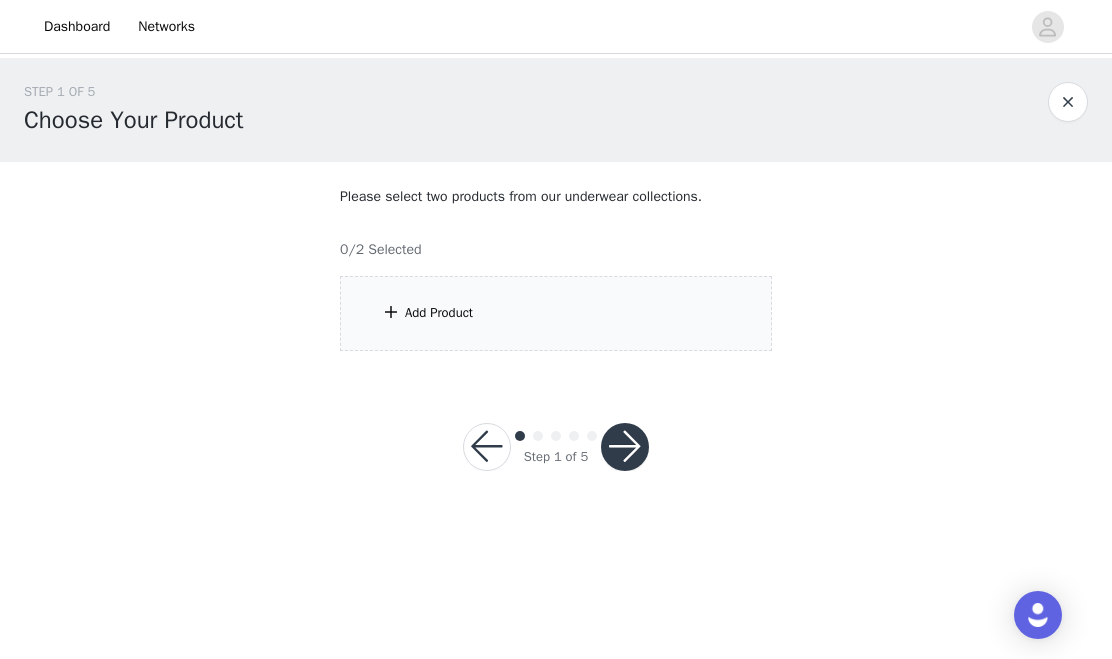 click on "Add Product" at bounding box center (556, 313) 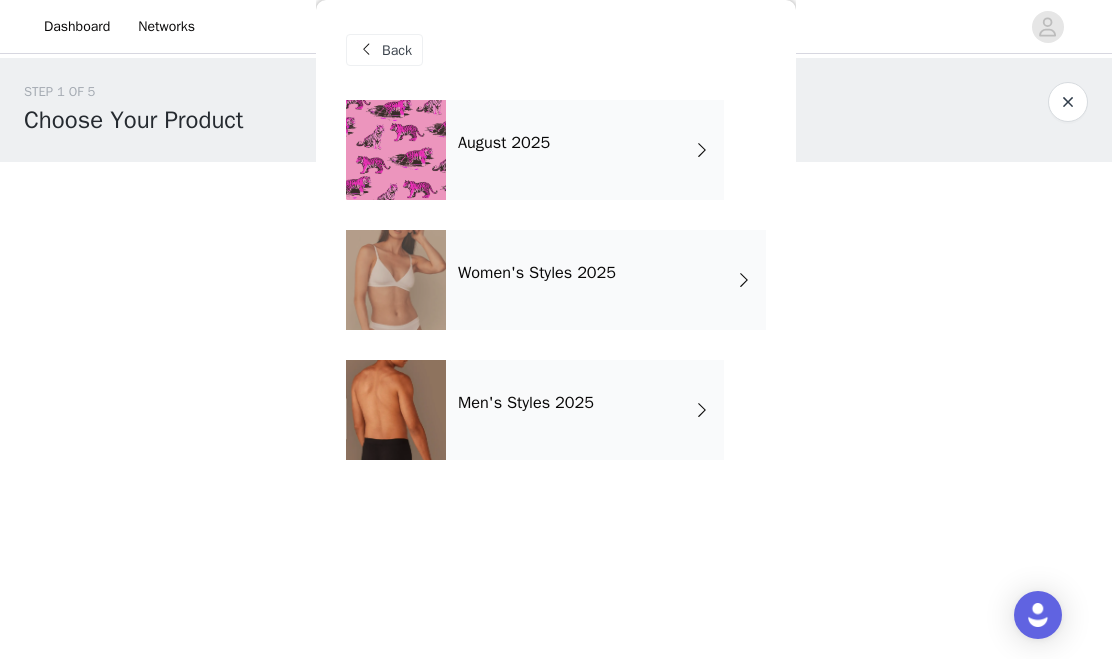 click on "Women's Styles 2025" at bounding box center (606, 280) 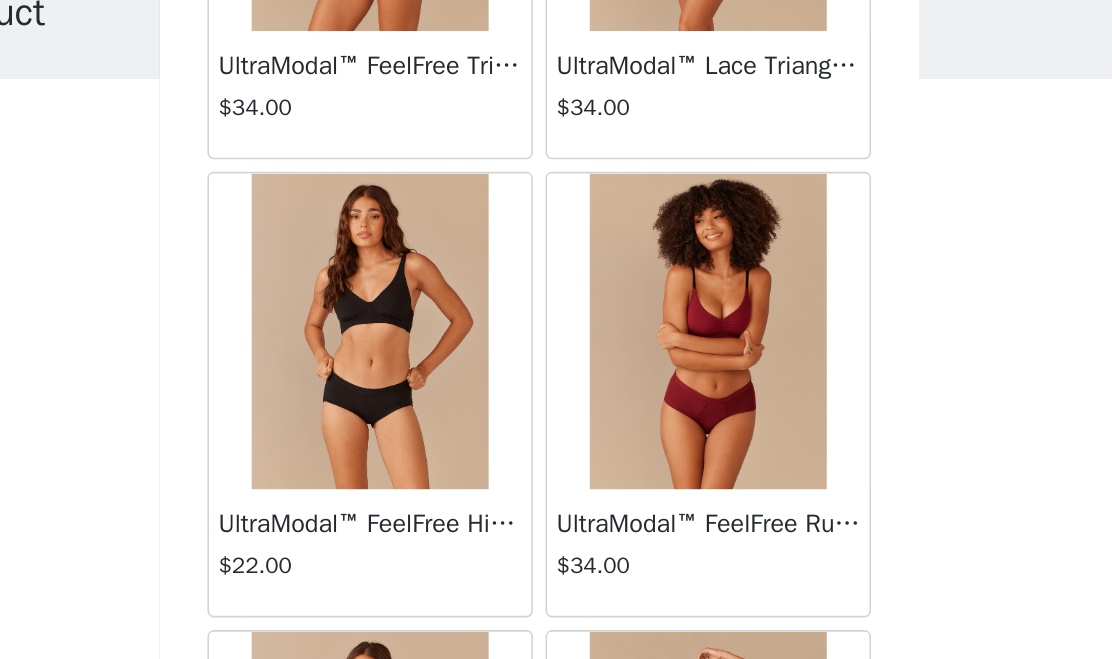 scroll, scrollTop: 1046, scrollLeft: 0, axis: vertical 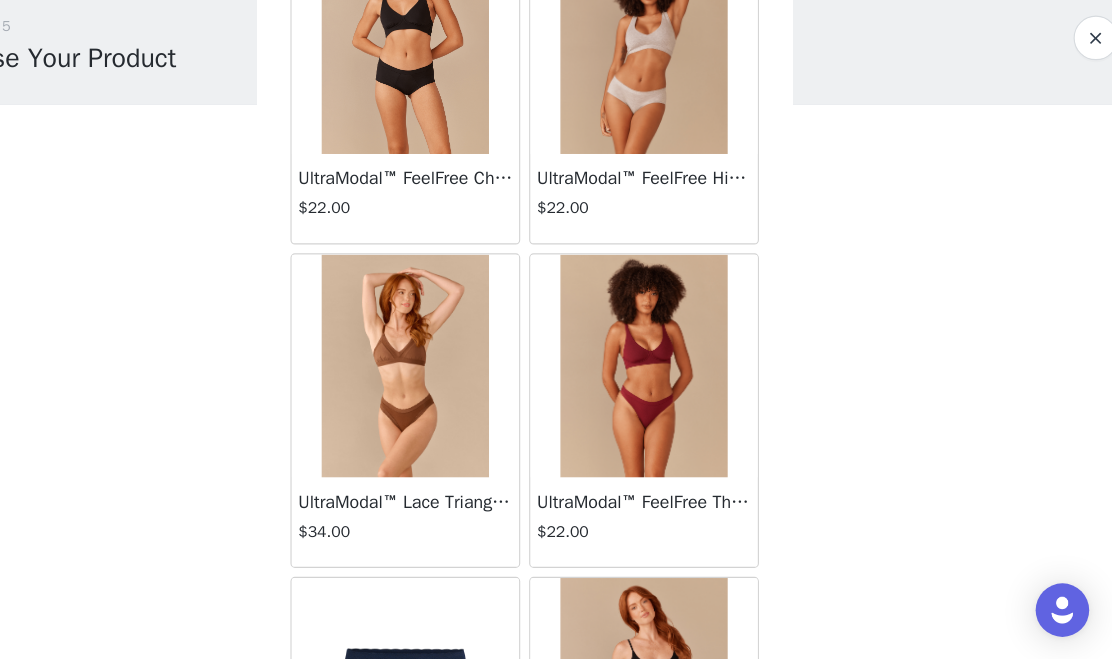click at bounding box center (663, 396) 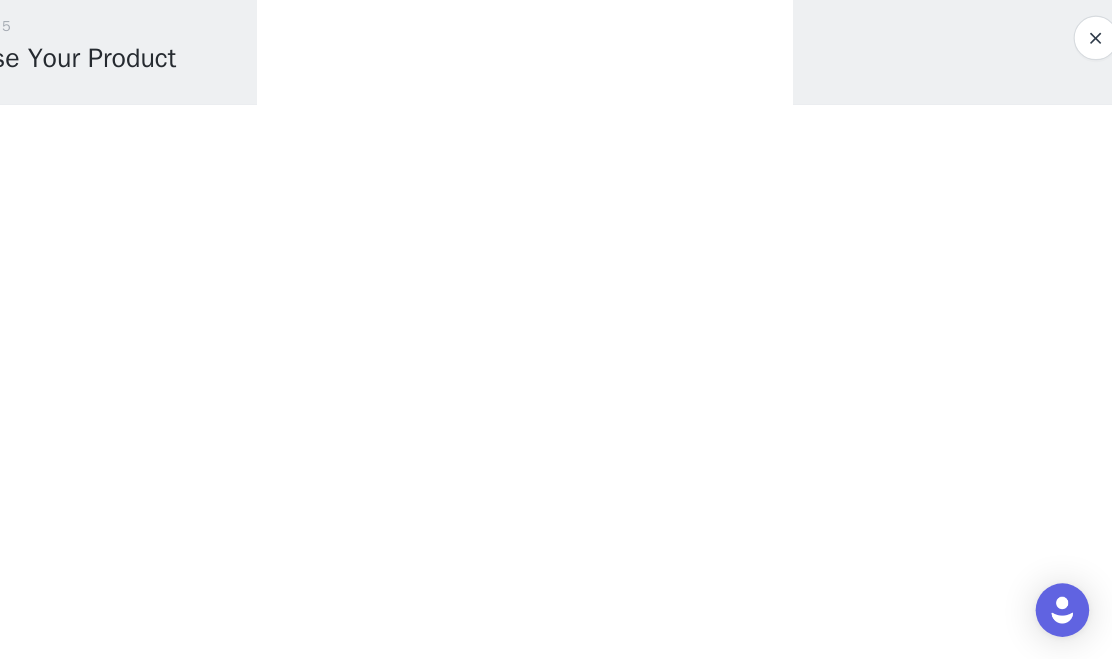 scroll, scrollTop: 481, scrollLeft: 0, axis: vertical 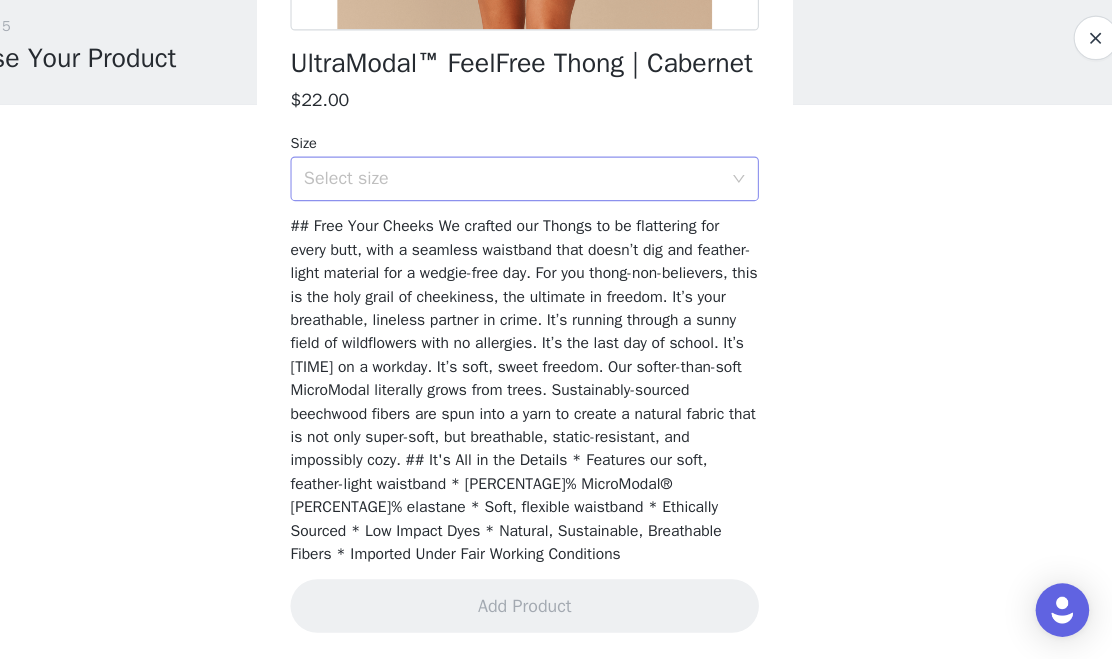 click on "Select size" at bounding box center [545, 228] 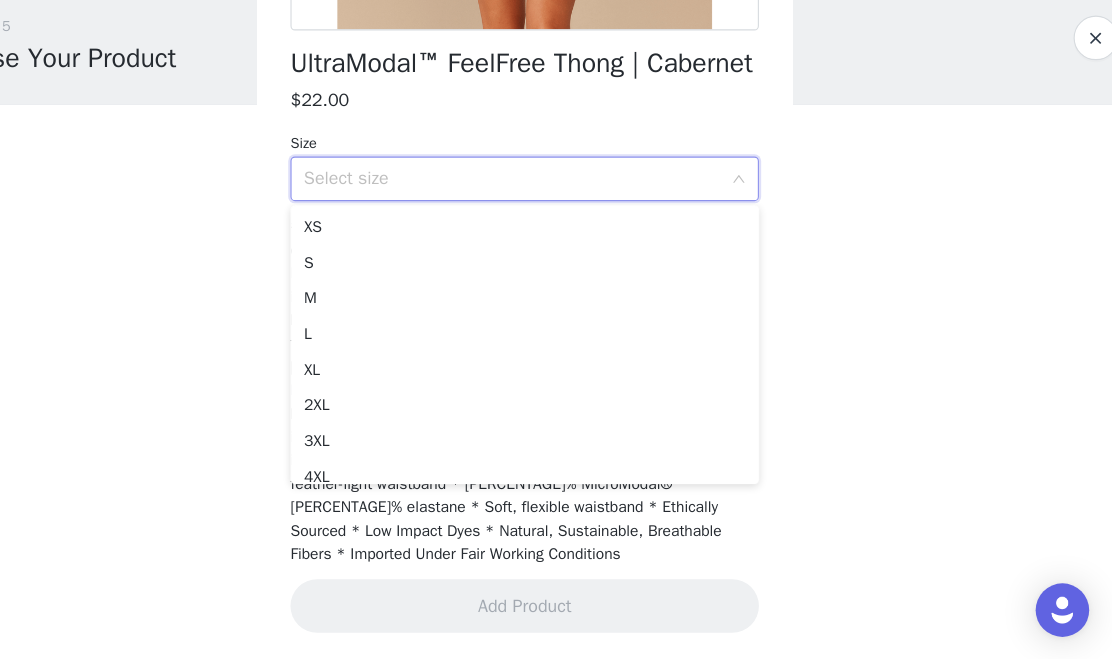 click on "$22.00" at bounding box center [556, 158] 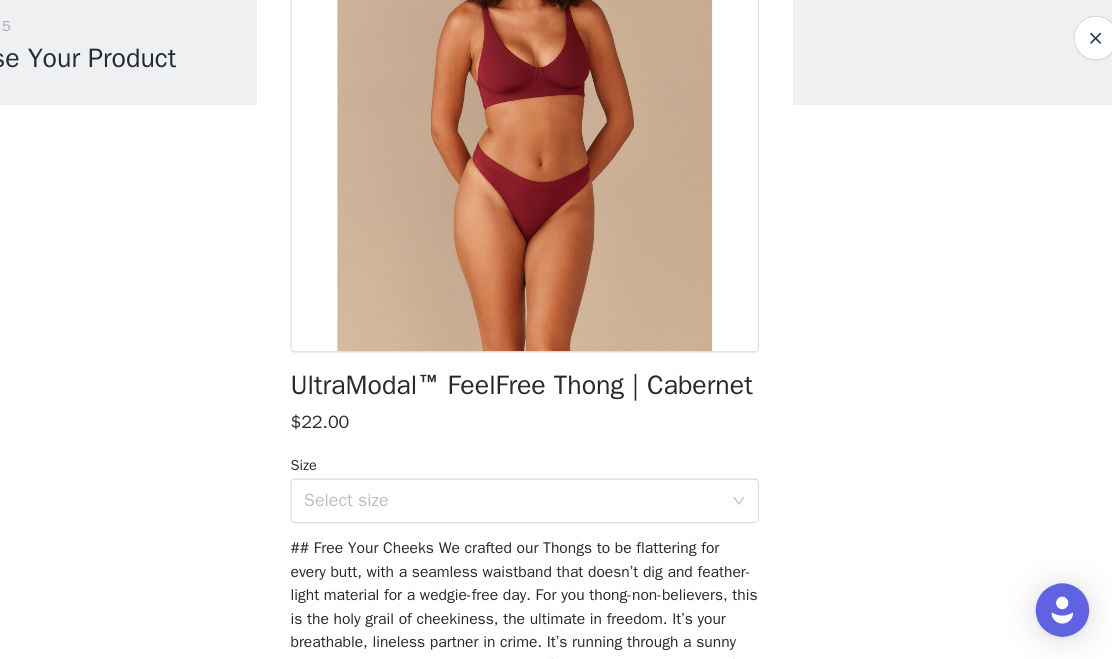 scroll, scrollTop: 206, scrollLeft: 0, axis: vertical 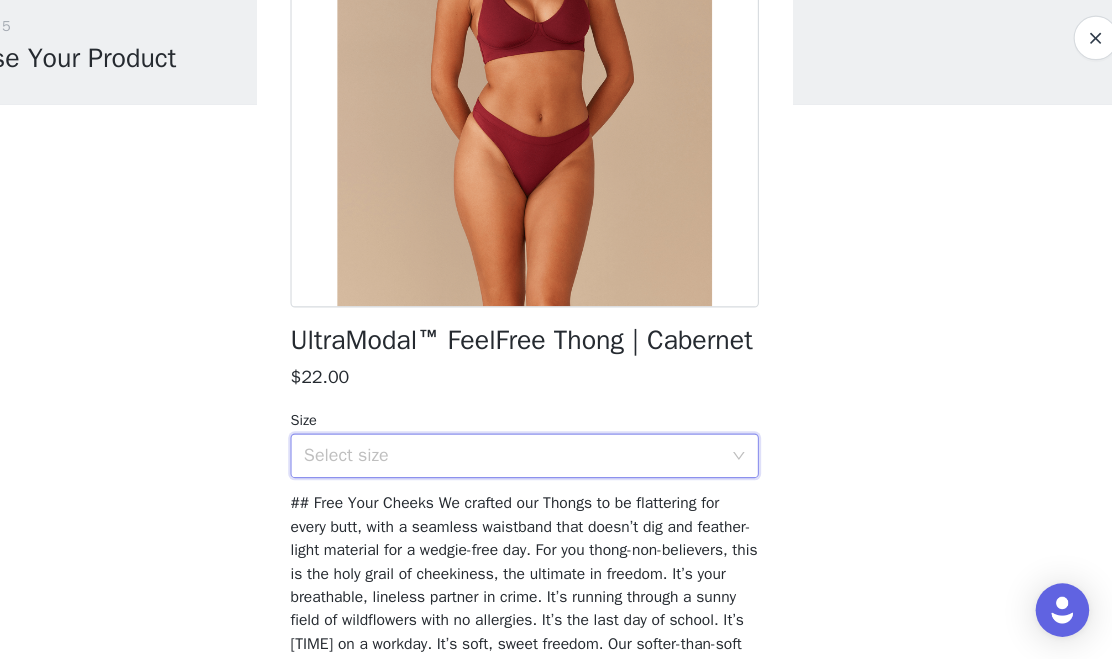 click on "Select size" at bounding box center (549, 477) 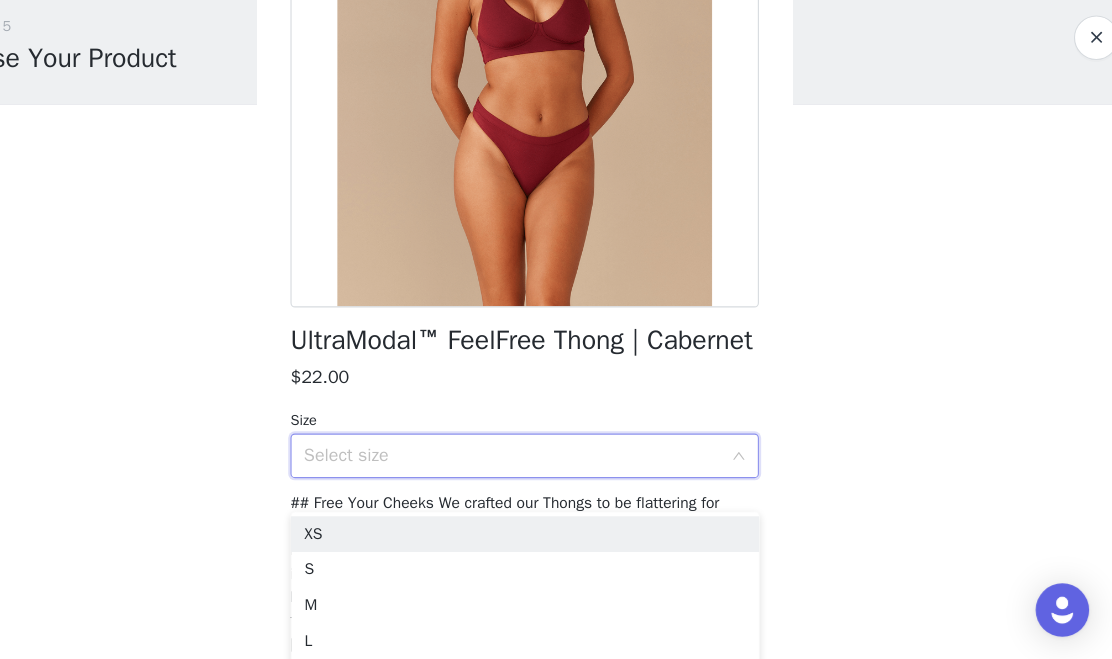 click on "Select size" at bounding box center [545, 477] 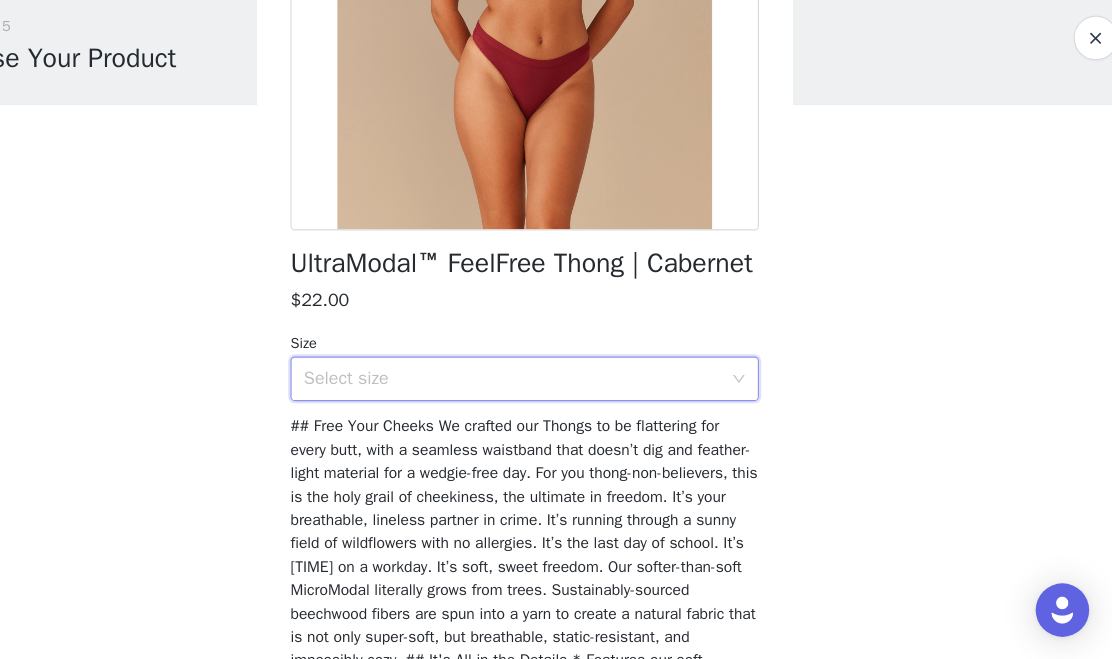 scroll, scrollTop: 271, scrollLeft: 0, axis: vertical 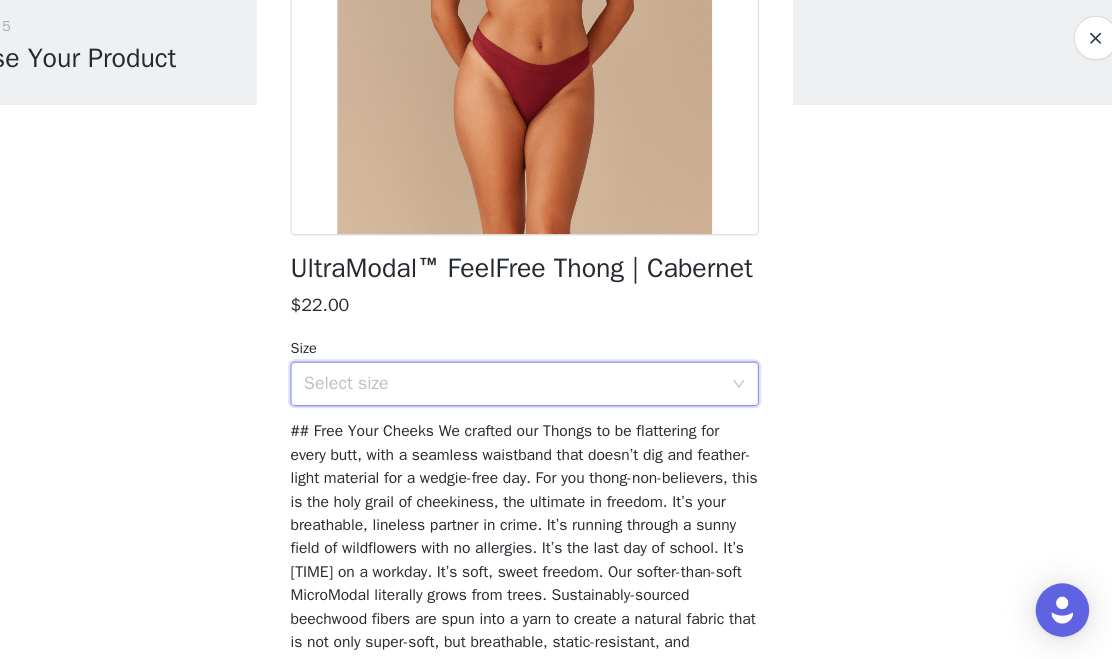 click on "Select size" at bounding box center (545, 412) 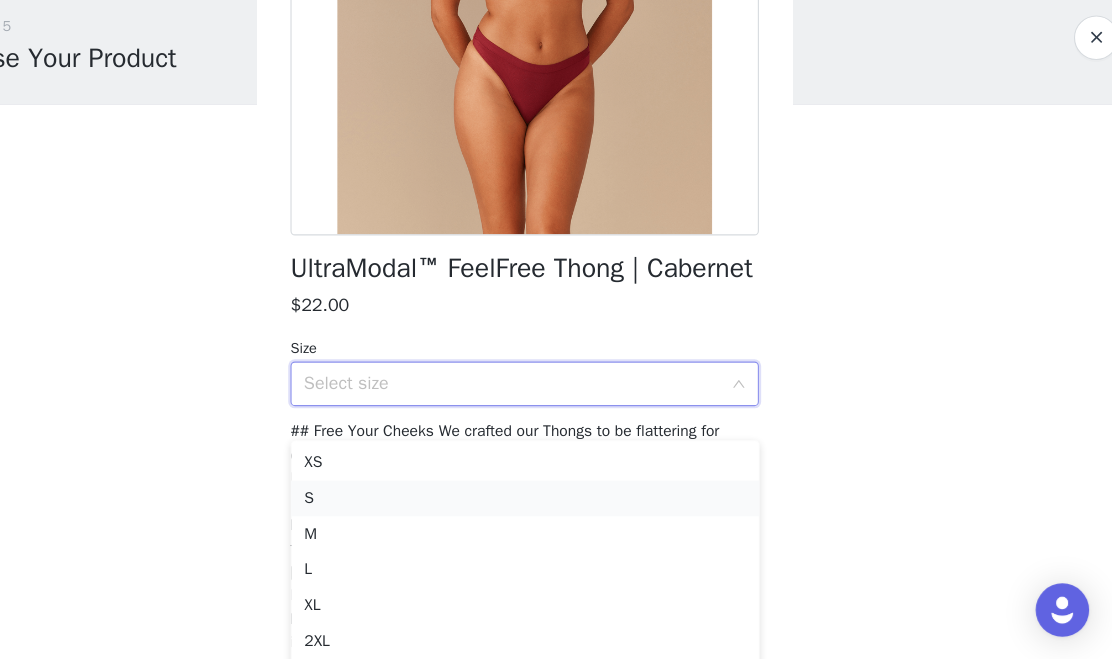click on "S" at bounding box center [556, 515] 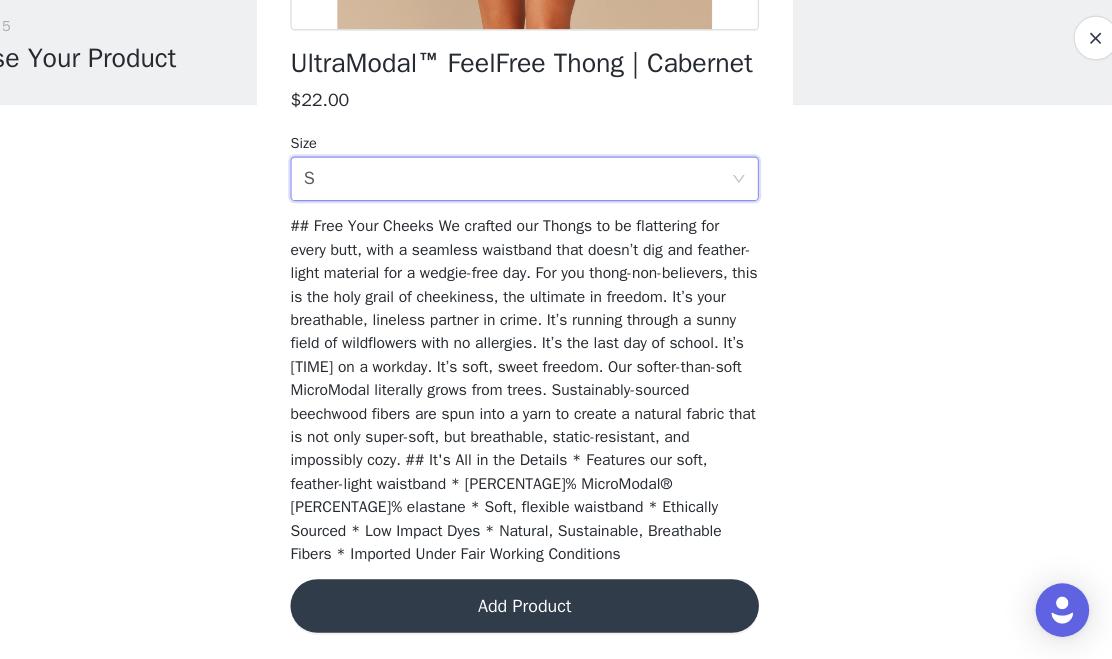 scroll, scrollTop: 0, scrollLeft: 0, axis: both 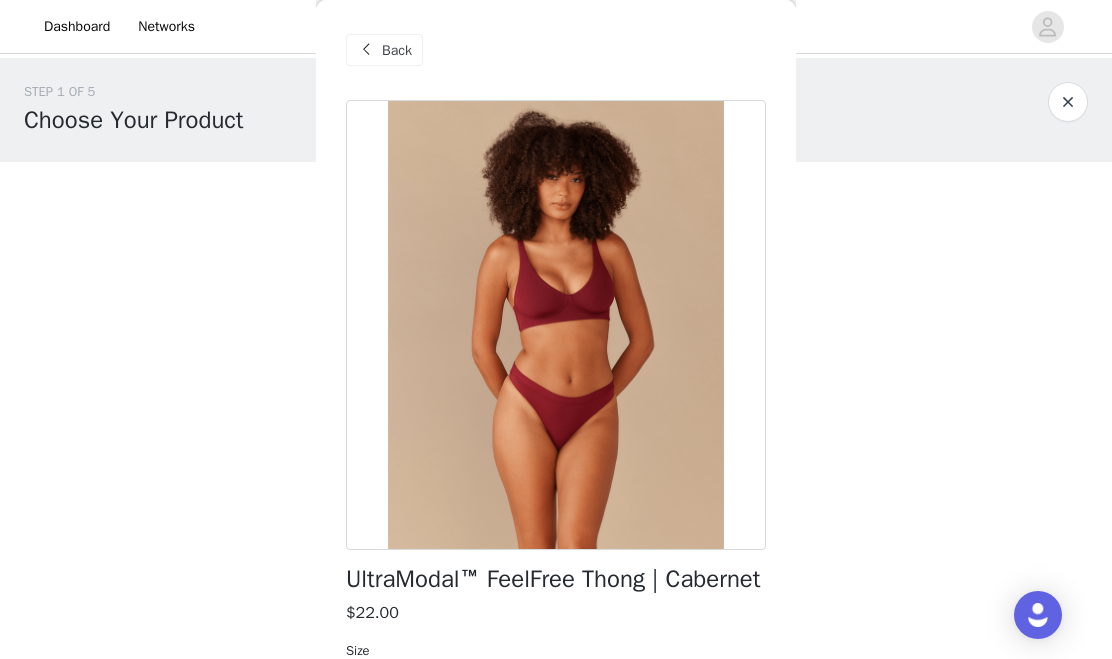 click on "Back" at bounding box center [384, 50] 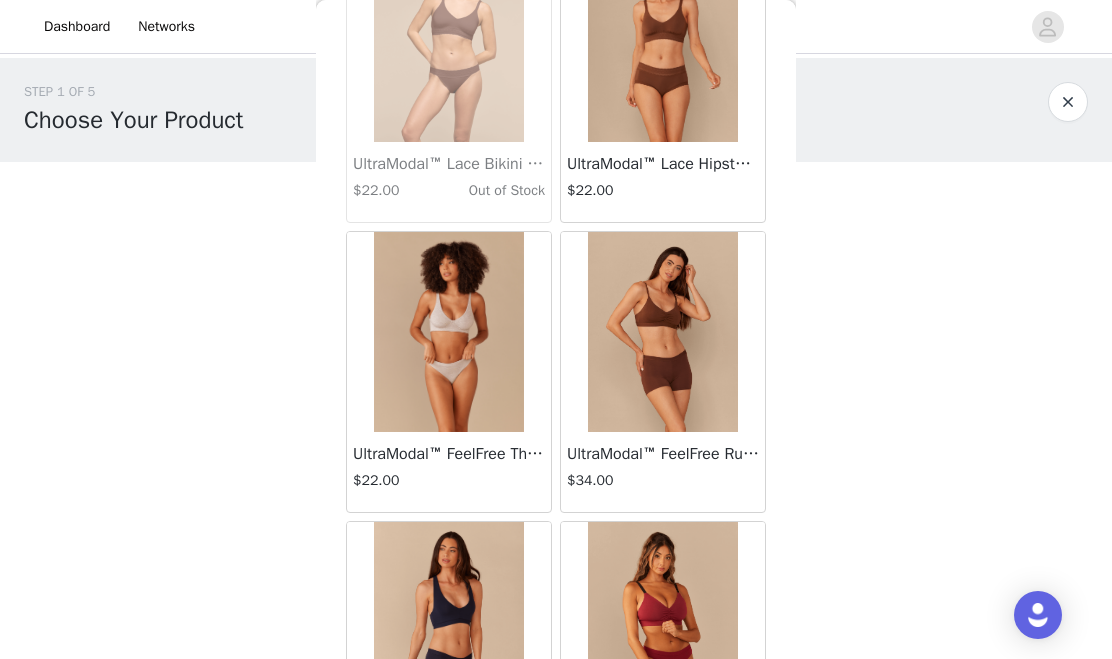 scroll, scrollTop: 163, scrollLeft: 0, axis: vertical 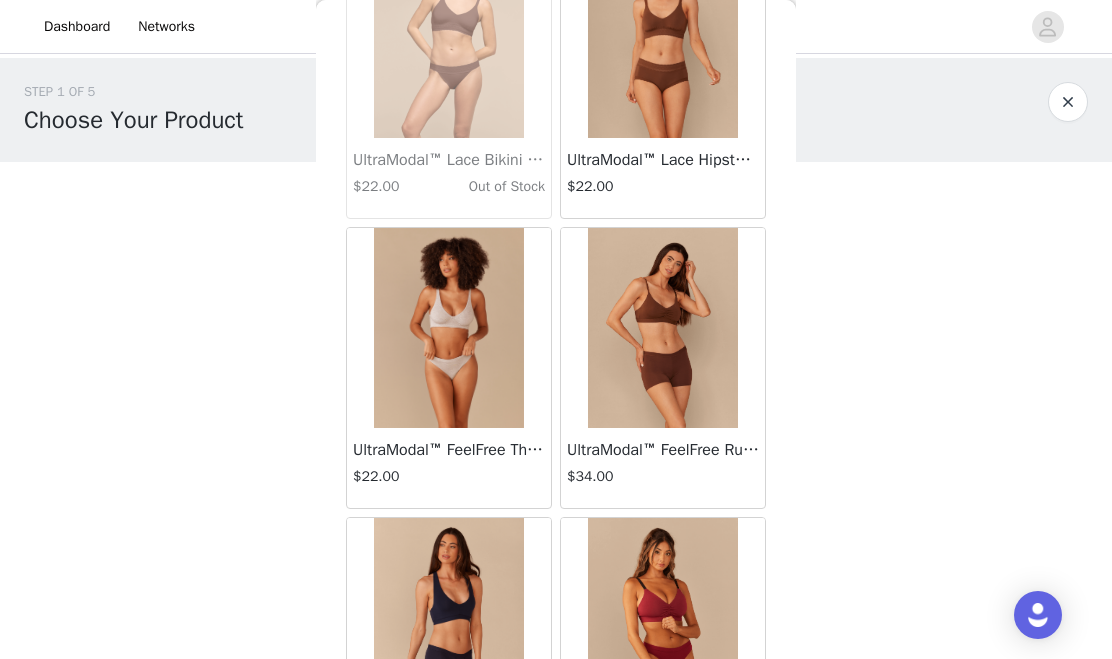 click at bounding box center (449, 328) 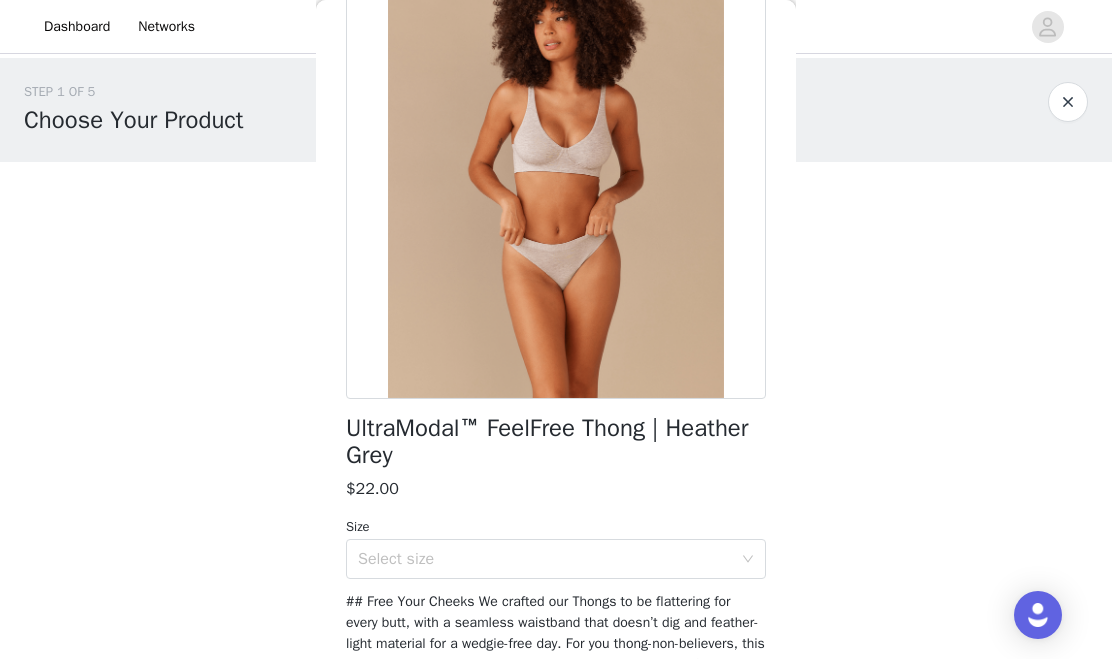 scroll, scrollTop: 164, scrollLeft: 0, axis: vertical 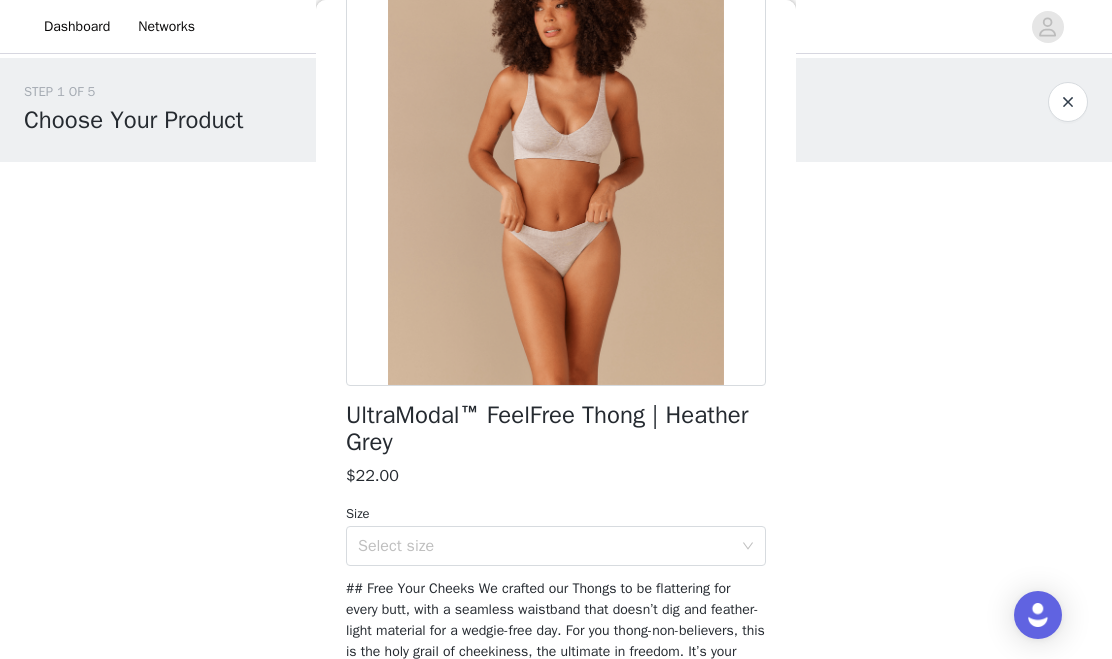 click on "## Free Your Cheeks We crafted our Thongs to be flattering for every butt, with a seamless waistband that doesn’t dig and feather-light material for a wedgie-free day. For you thong-non-believers, this is the holy grail of cheekiness, the ultimate in freedom. It’s your breathable, lineless partner in crime. It’s running through a sunny field of wildflowers with no allergies. It’s the last day of school. It’s [TIME] on a workday. It’s soft, sweet freedom. Our softer-than-soft MicroModal literally grows from trees. Sustainably-sourced beechwood fibers are spun into a yarn to create a natural fabric that is not only super-soft, but breathable, static-resistant, and impossibly cozy. ## It's All in the Details * Features our soft, feather-light waistband * [PERCENTAGE]% MicroModal® [PERCENTAGE]% elastane * Soft, flexible waistband * Ethically Sourced * Low Impact Dyes * Natural, Sustainable, Breathable Fibers * Imported Under Fair Working Conditions" at bounding box center [555, 735] 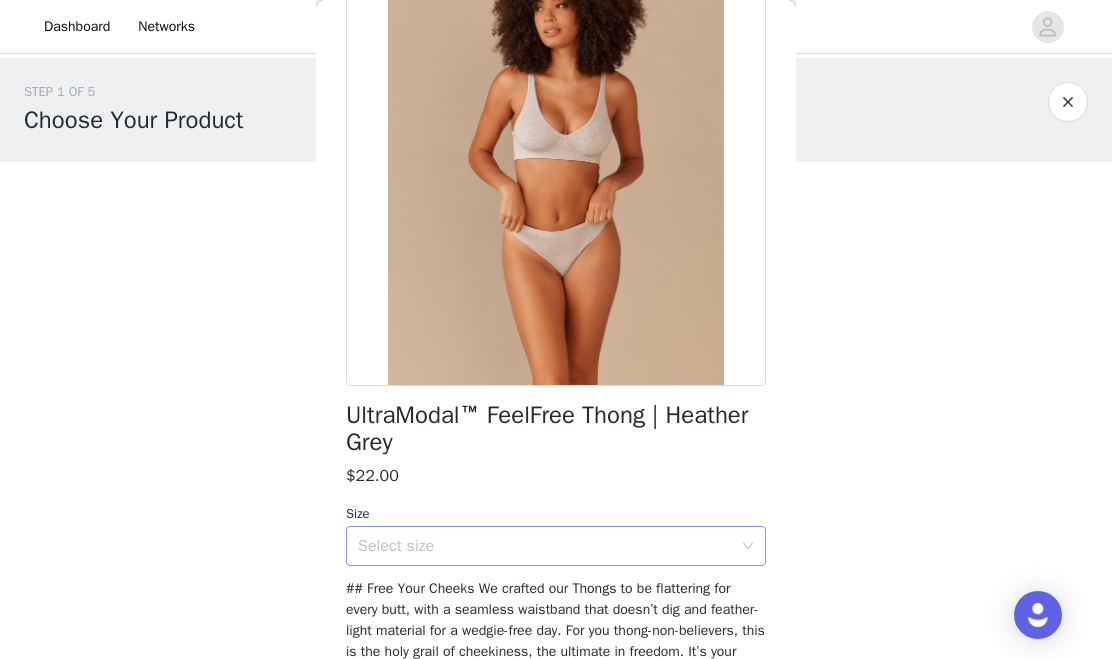 click on "Select size" at bounding box center (545, 546) 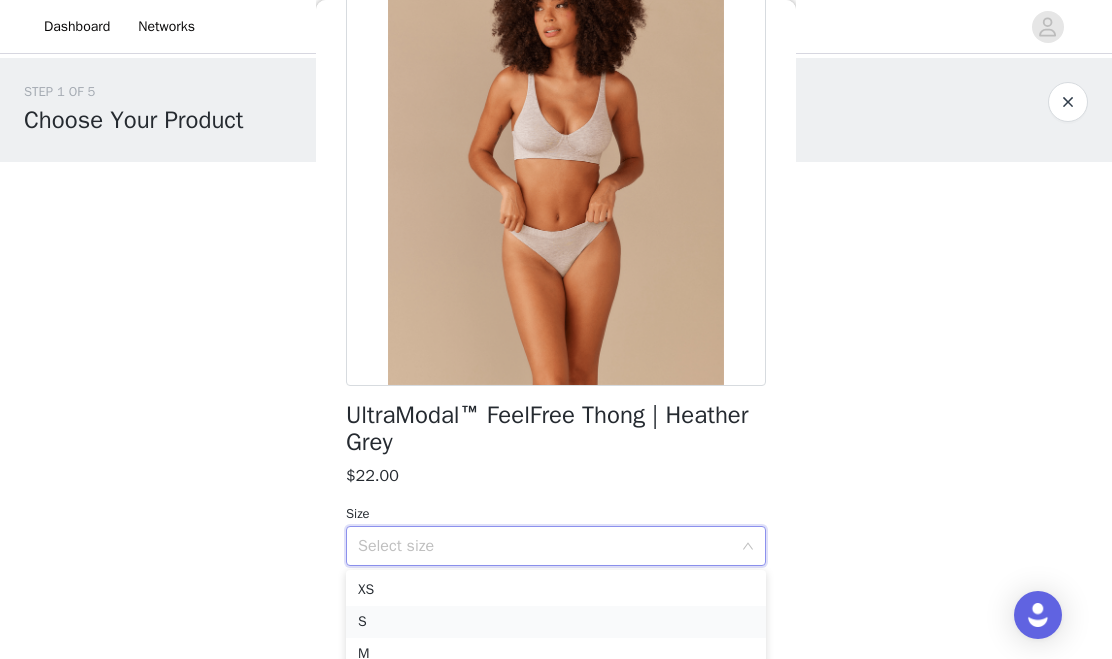 click on "S" at bounding box center (556, 622) 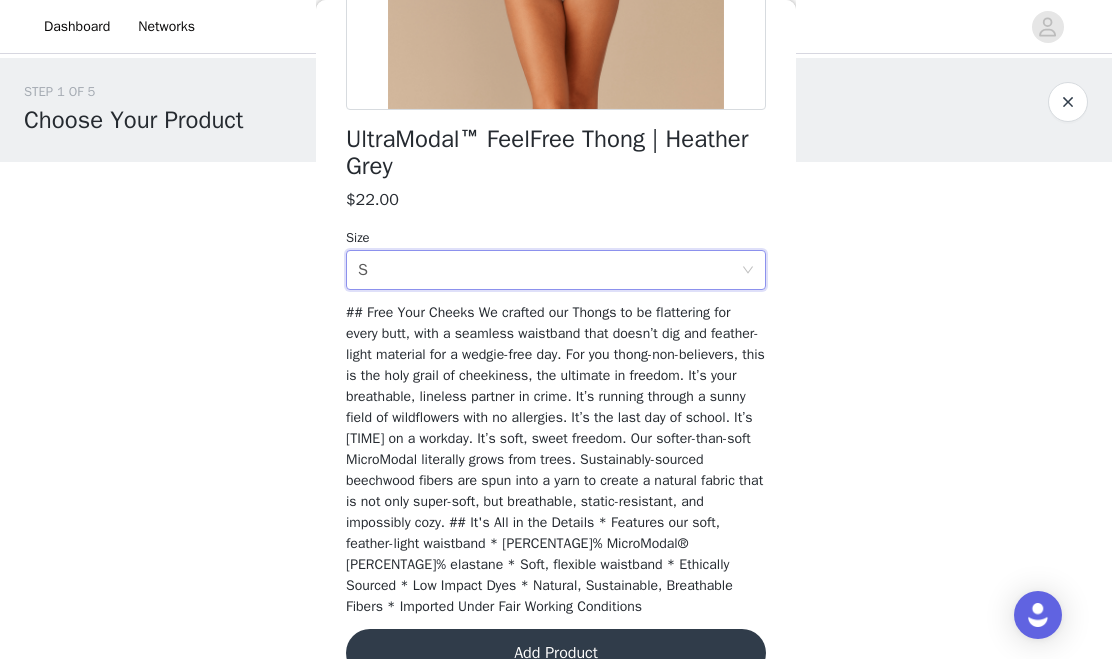 scroll, scrollTop: 481, scrollLeft: 0, axis: vertical 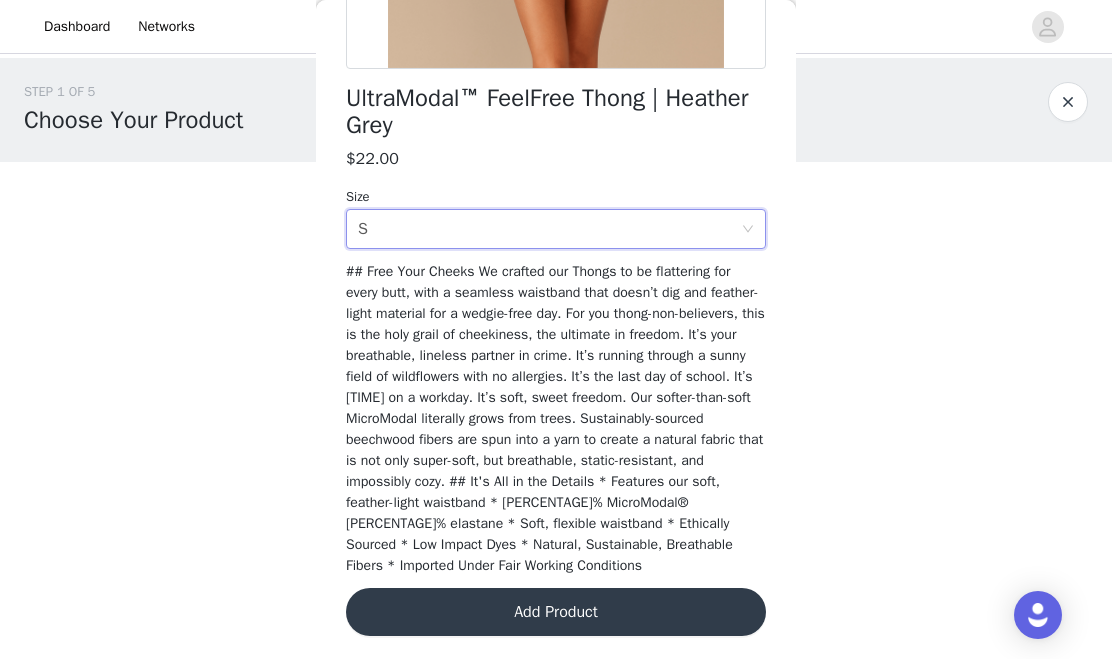 click on "Add Product" at bounding box center (556, 612) 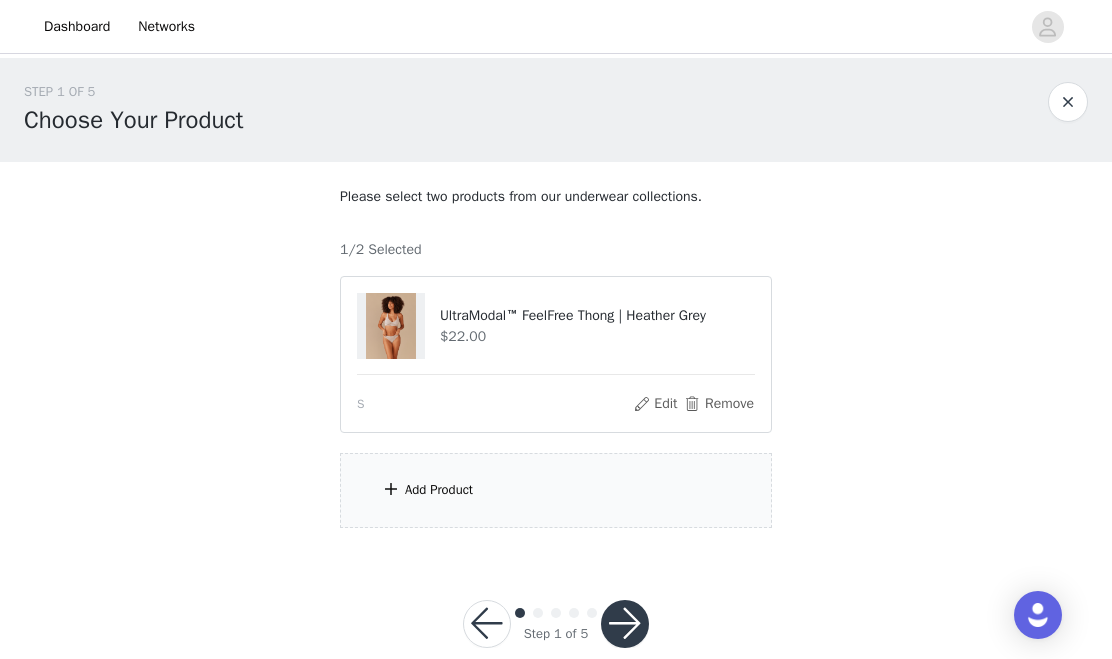 scroll, scrollTop: 36, scrollLeft: 0, axis: vertical 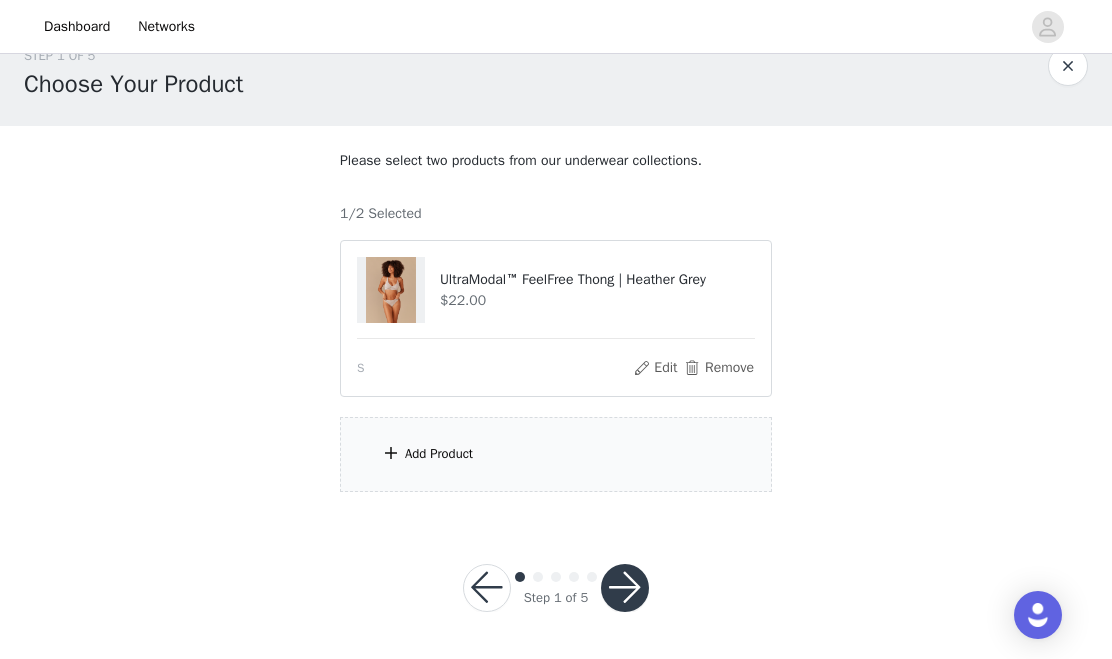 click on "Add Product" at bounding box center [556, 454] 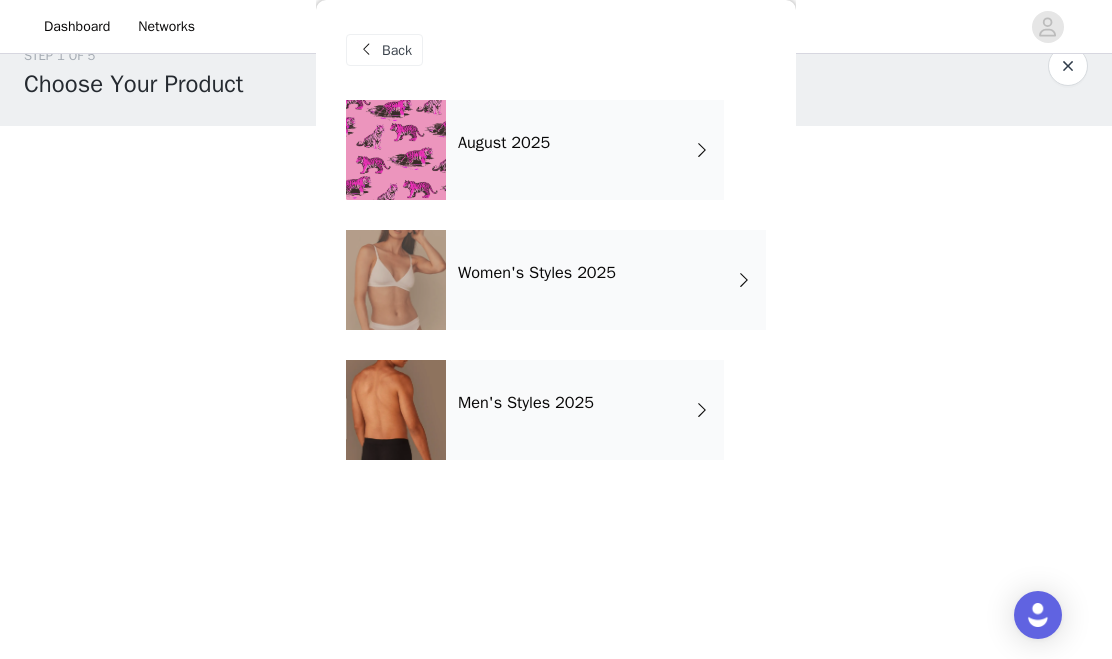 click on "Women's Styles 2025" at bounding box center (606, 280) 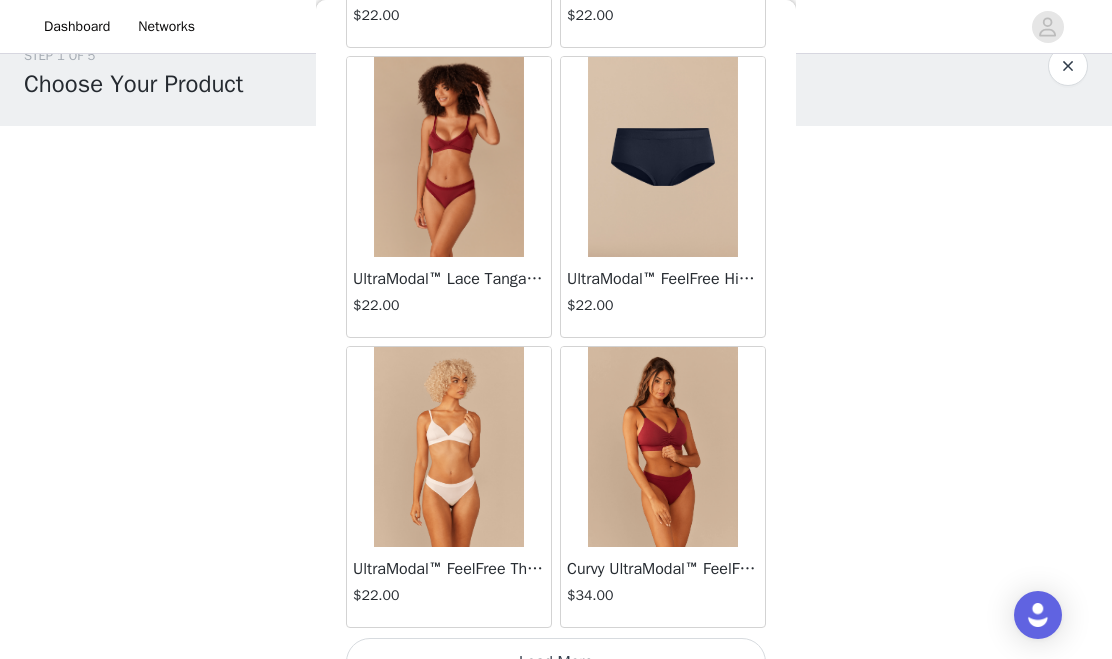 scroll, scrollTop: 2401, scrollLeft: 0, axis: vertical 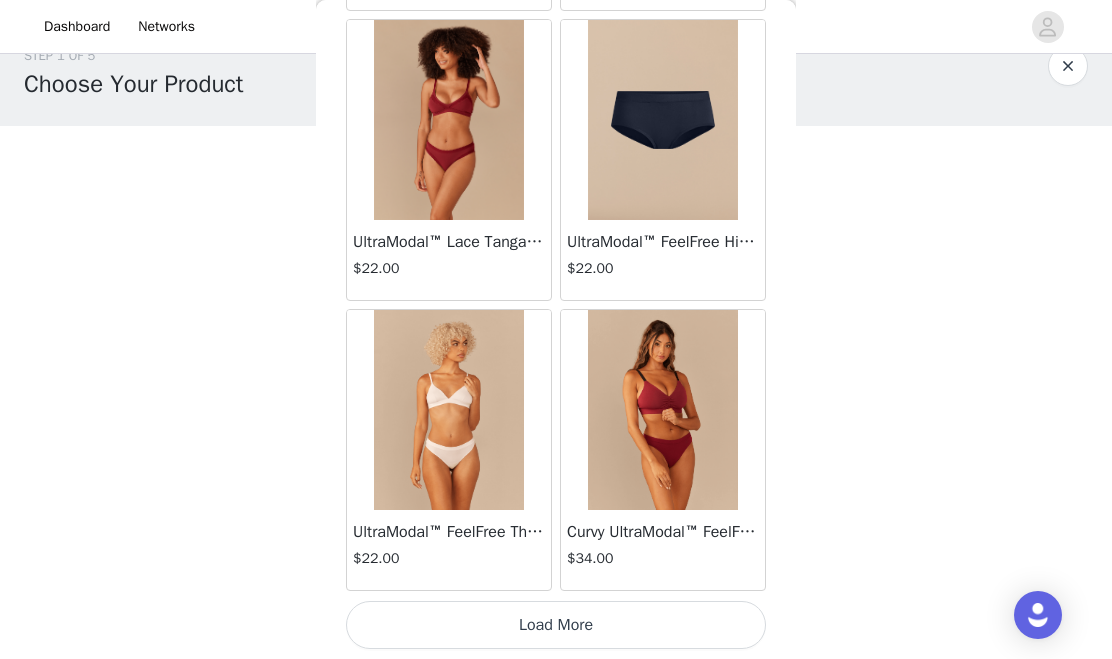 click on "Load More" at bounding box center [556, 625] 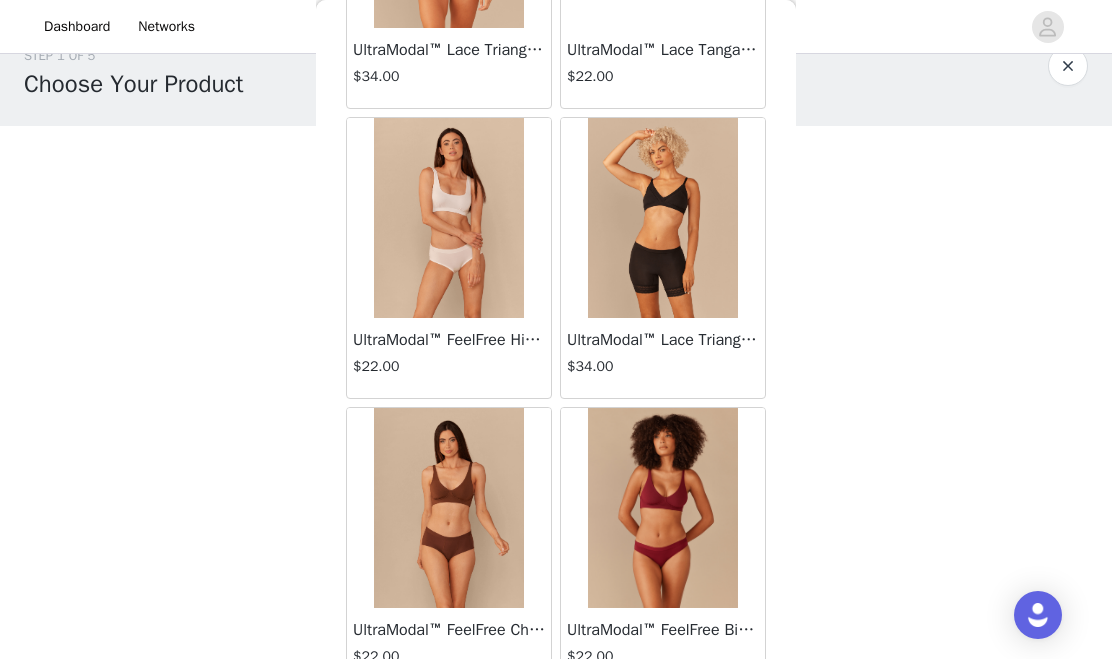 click at bounding box center (663, 218) 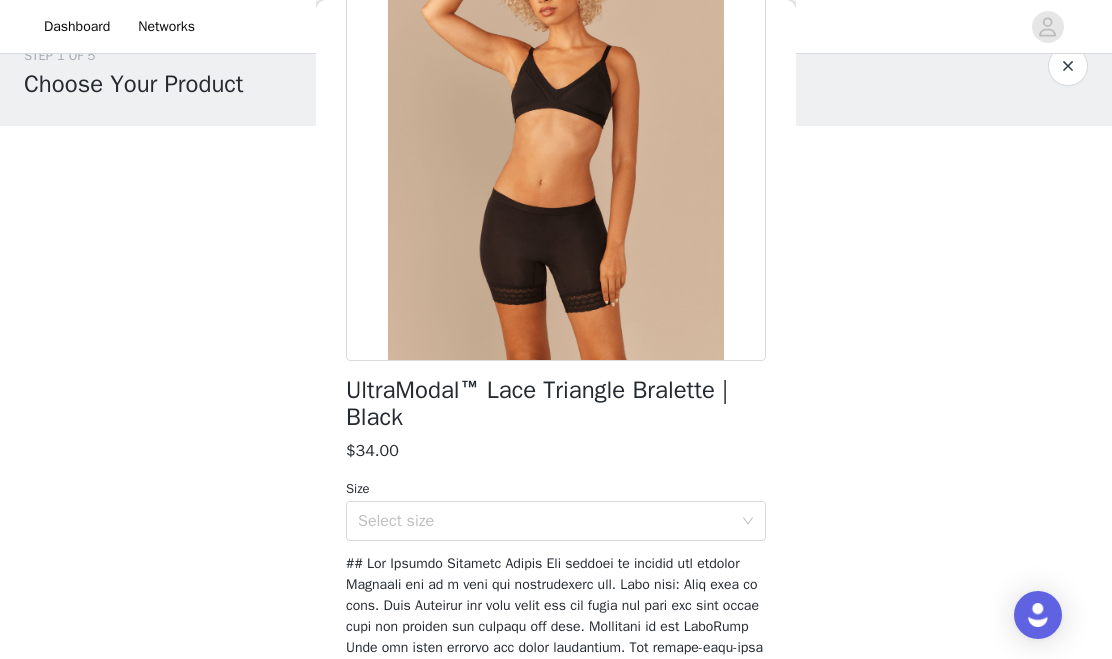 scroll, scrollTop: 196, scrollLeft: 0, axis: vertical 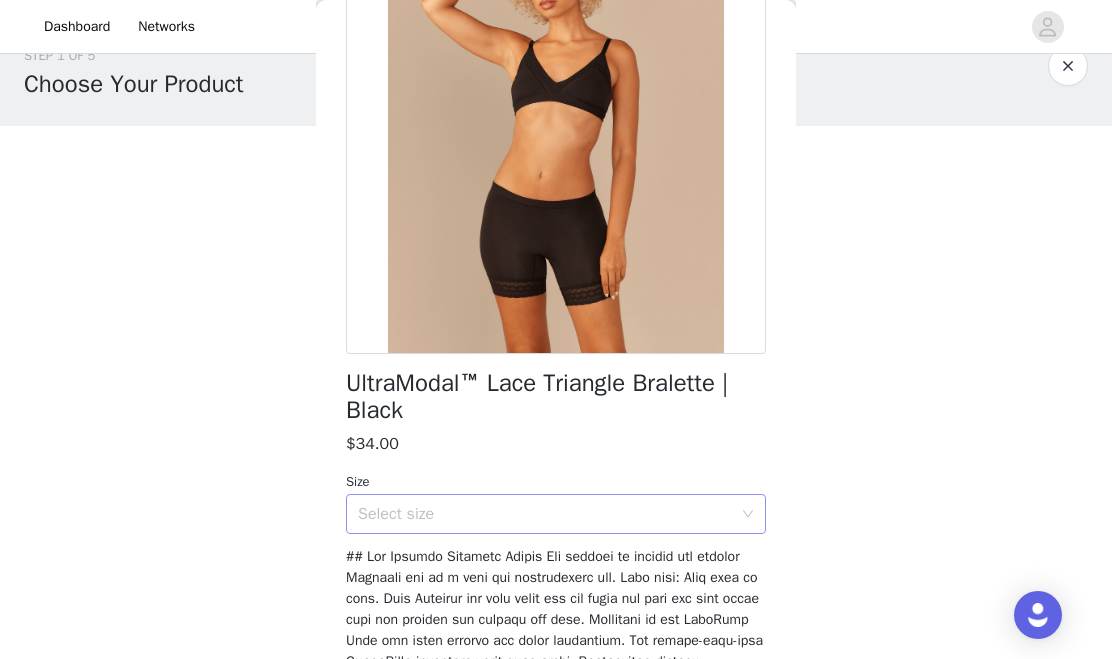 click on "Select size" at bounding box center (545, 514) 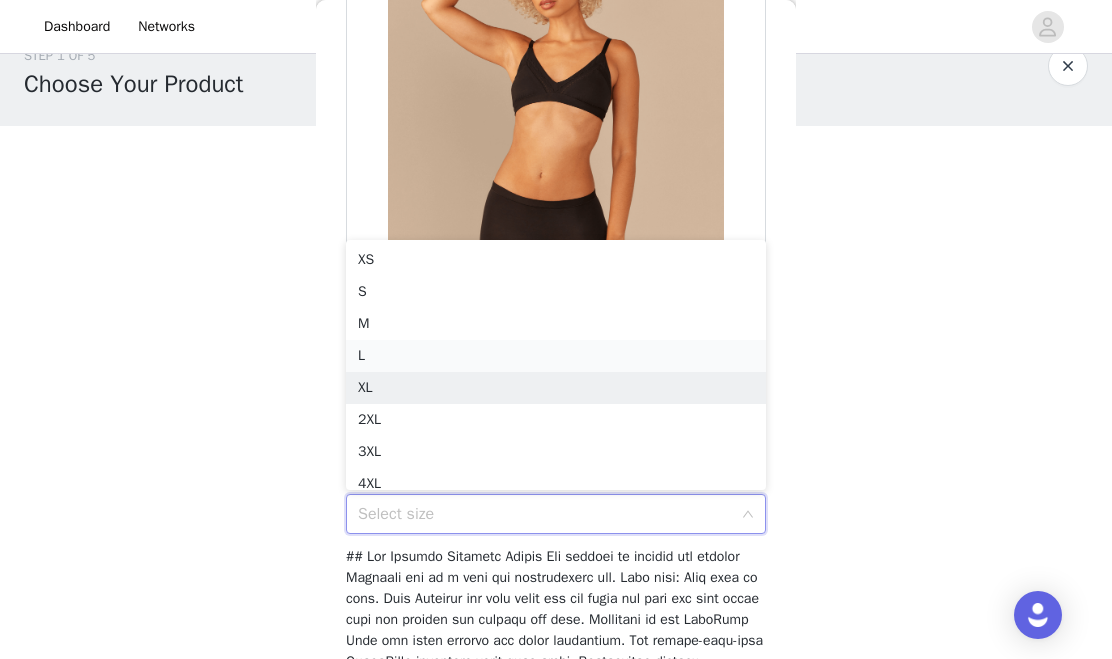scroll, scrollTop: 10, scrollLeft: 0, axis: vertical 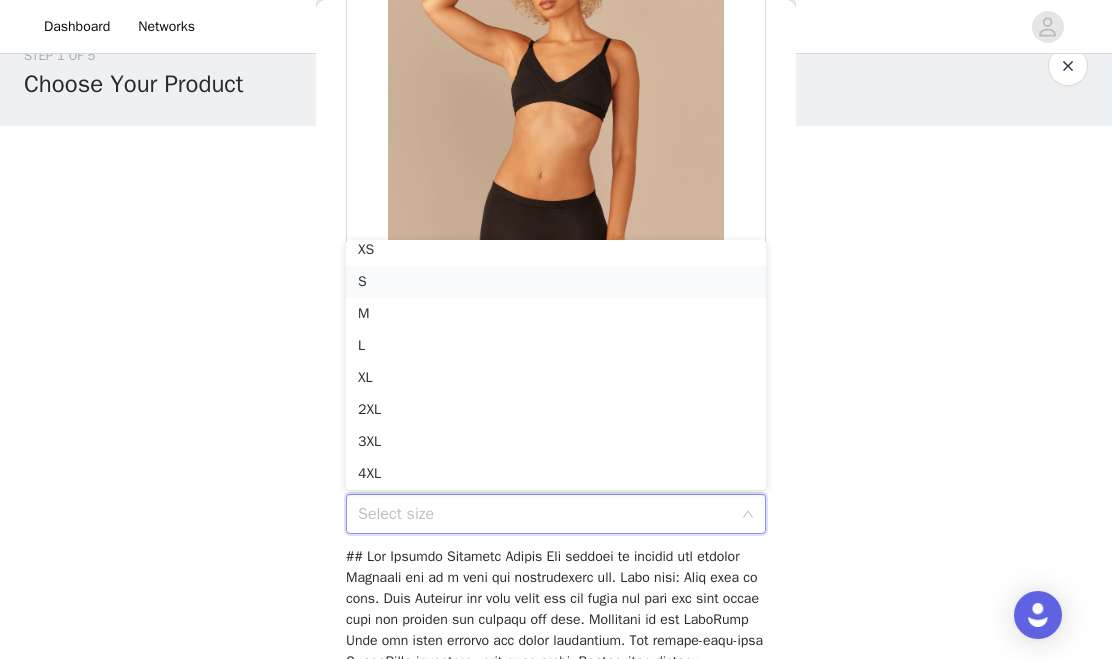 click on "S" at bounding box center (556, 282) 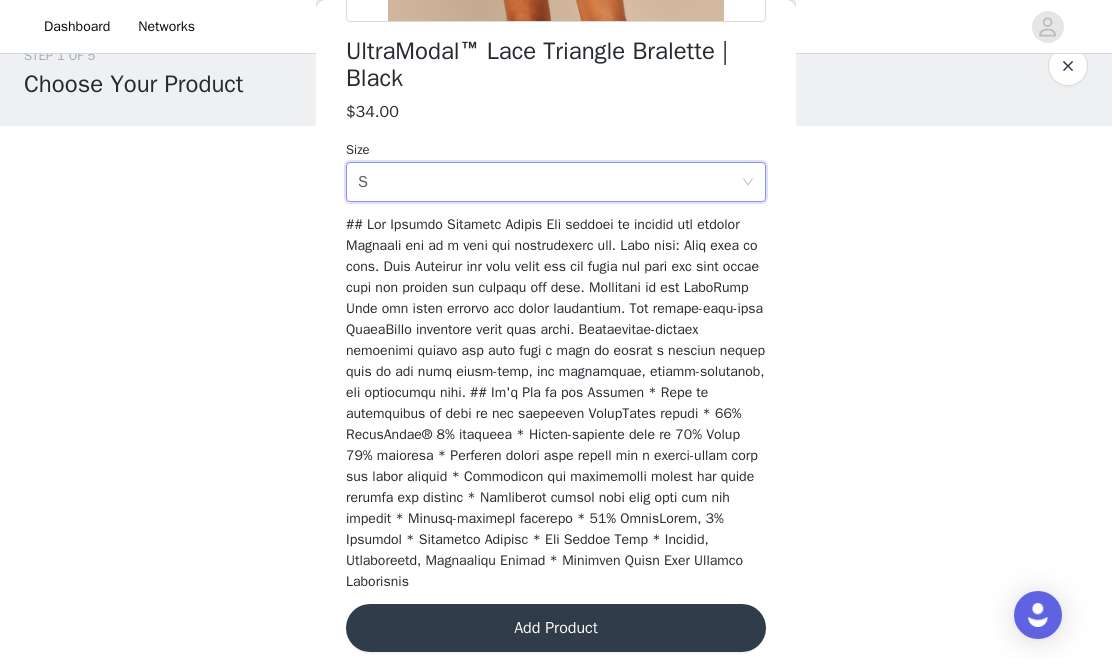 scroll, scrollTop: 544, scrollLeft: 0, axis: vertical 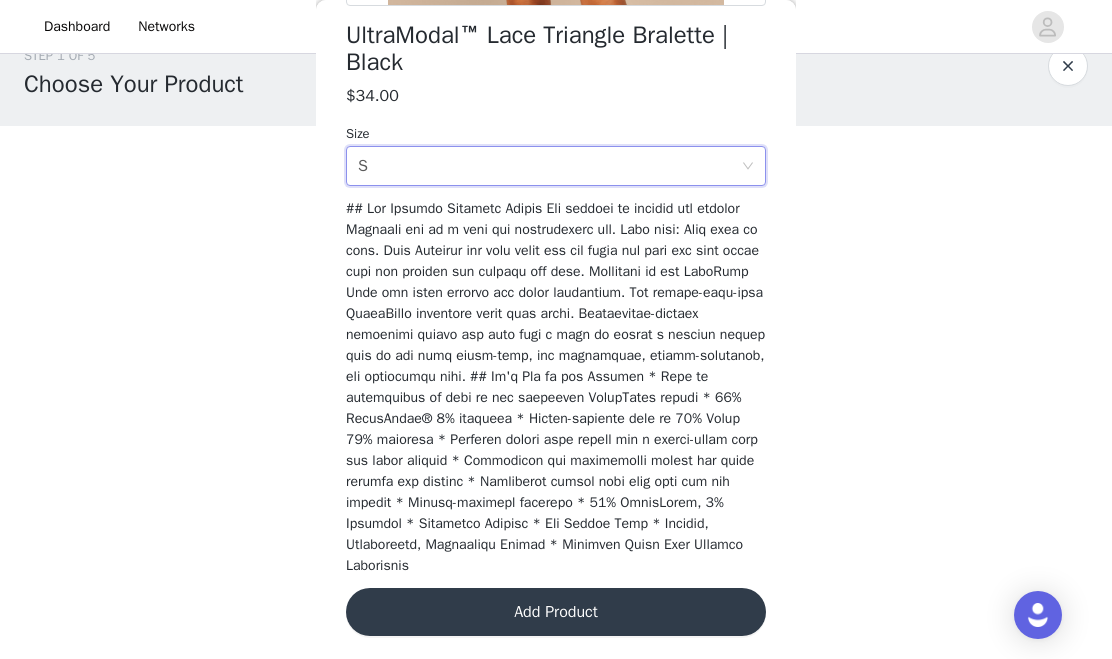 click on "Add Product" at bounding box center (556, 612) 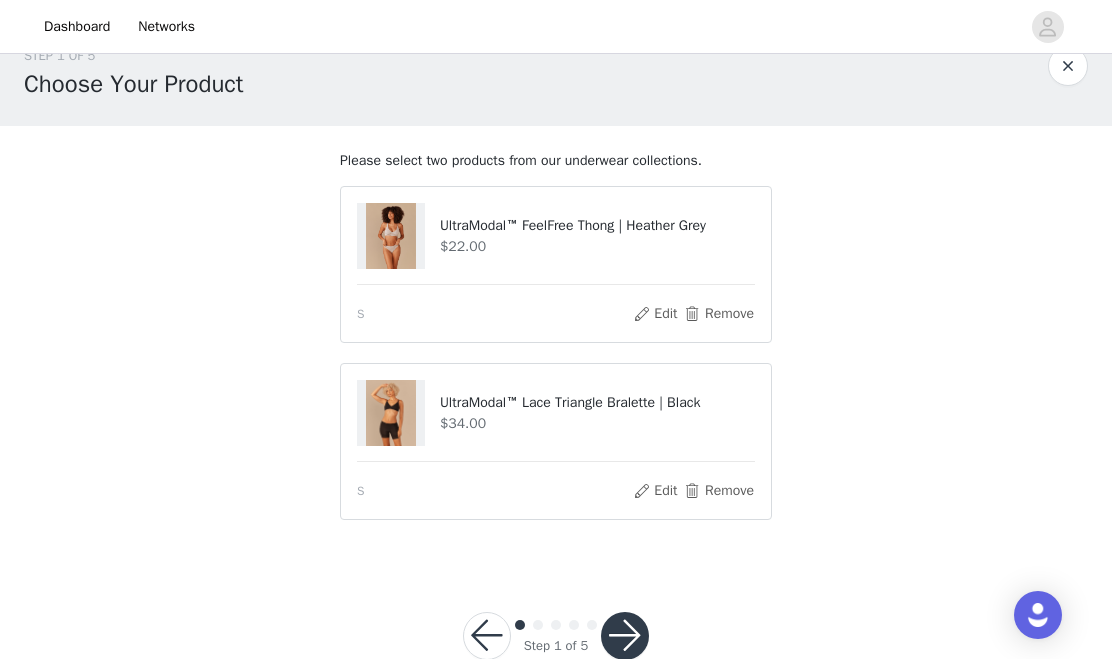 click at bounding box center [625, 636] 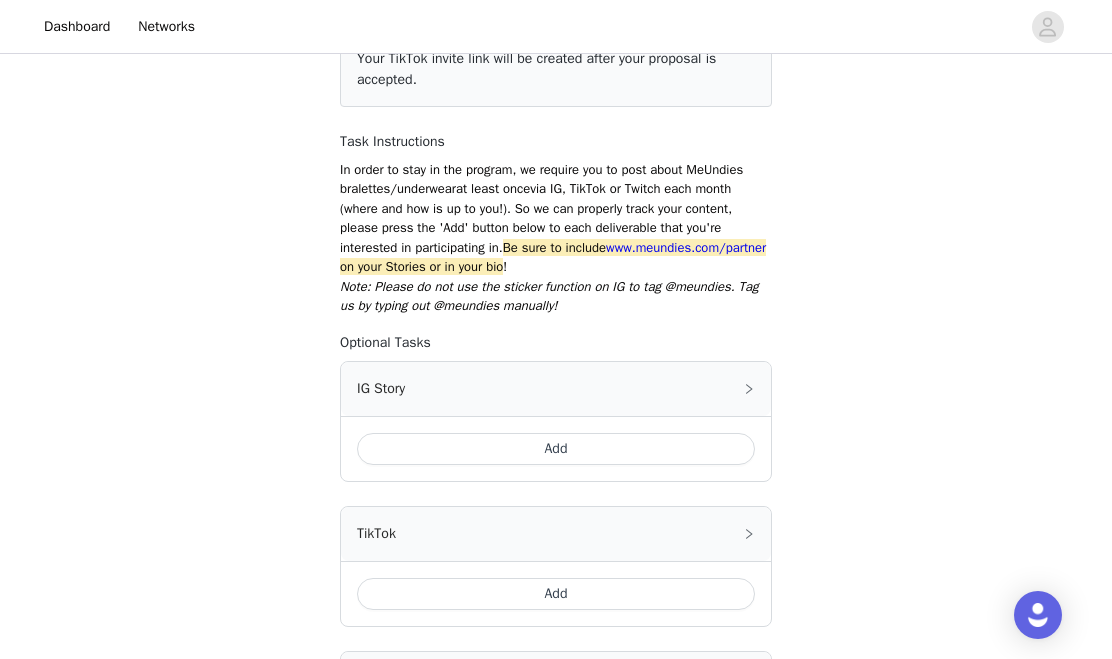 scroll, scrollTop: 371, scrollLeft: 0, axis: vertical 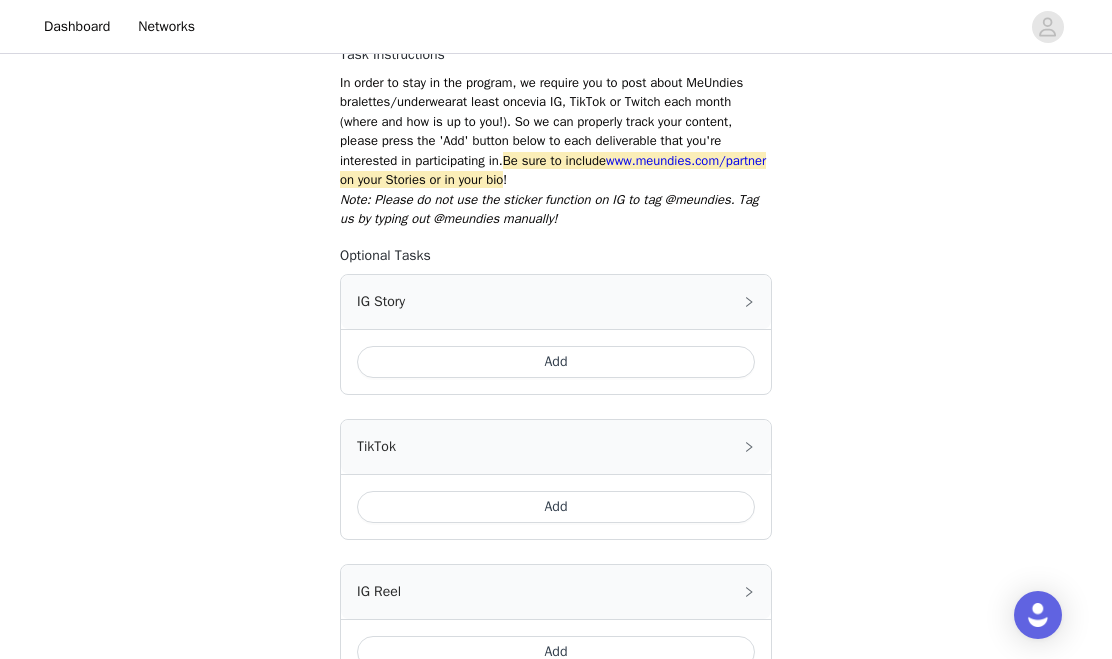 click on "Add" at bounding box center [556, 362] 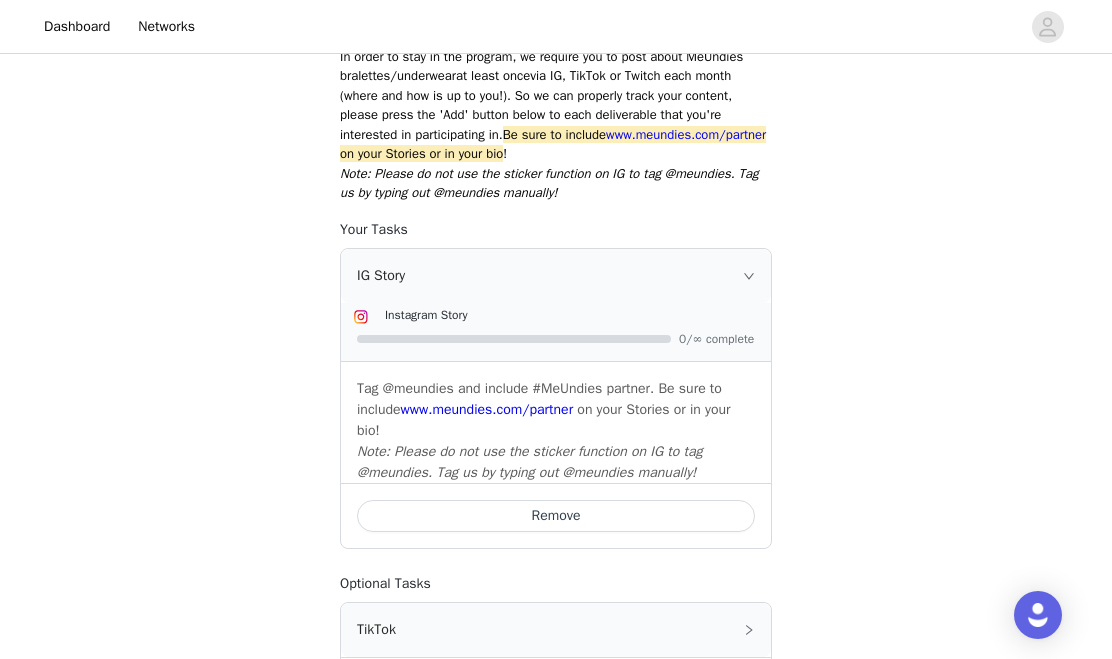 scroll, scrollTop: 1087, scrollLeft: 0, axis: vertical 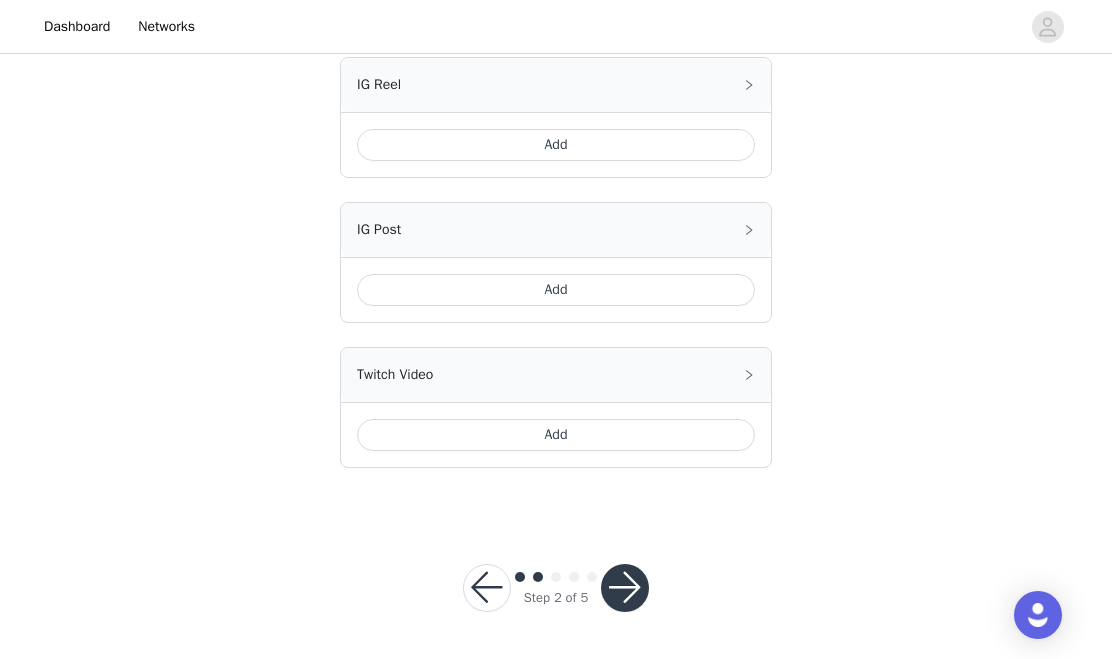 click at bounding box center (625, 588) 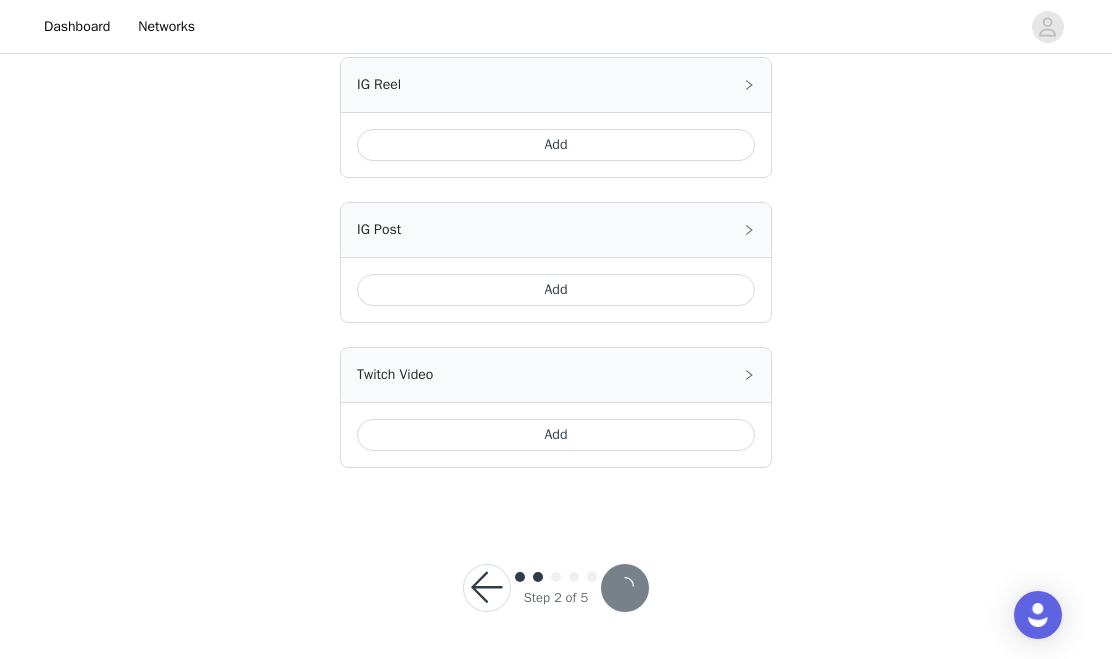 scroll, scrollTop: 0, scrollLeft: 0, axis: both 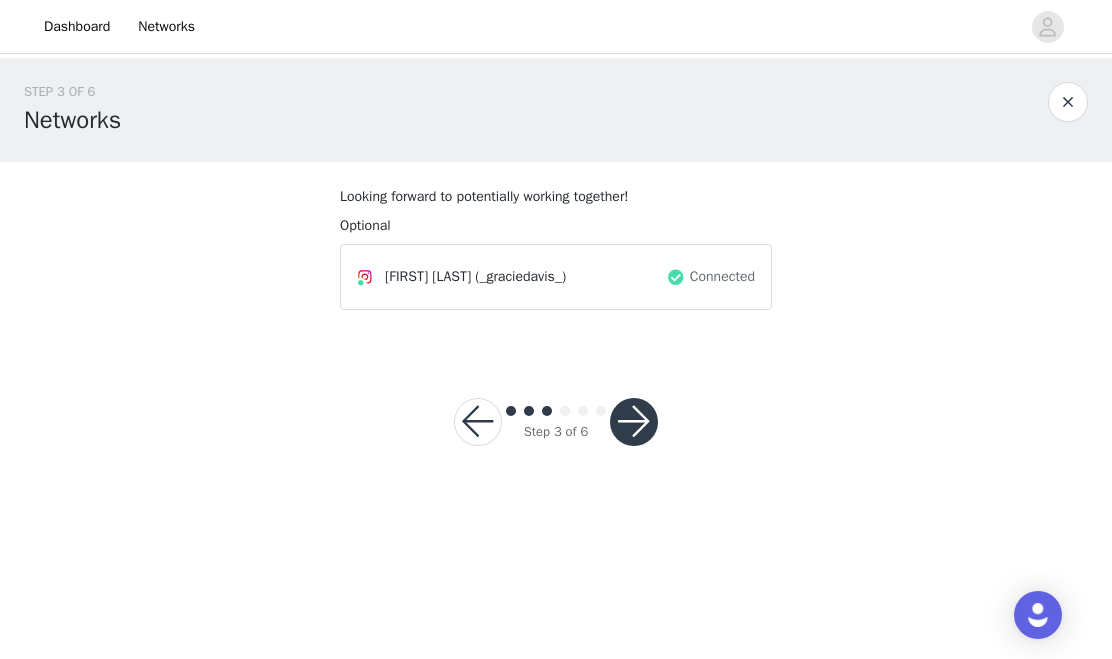 click at bounding box center [634, 422] 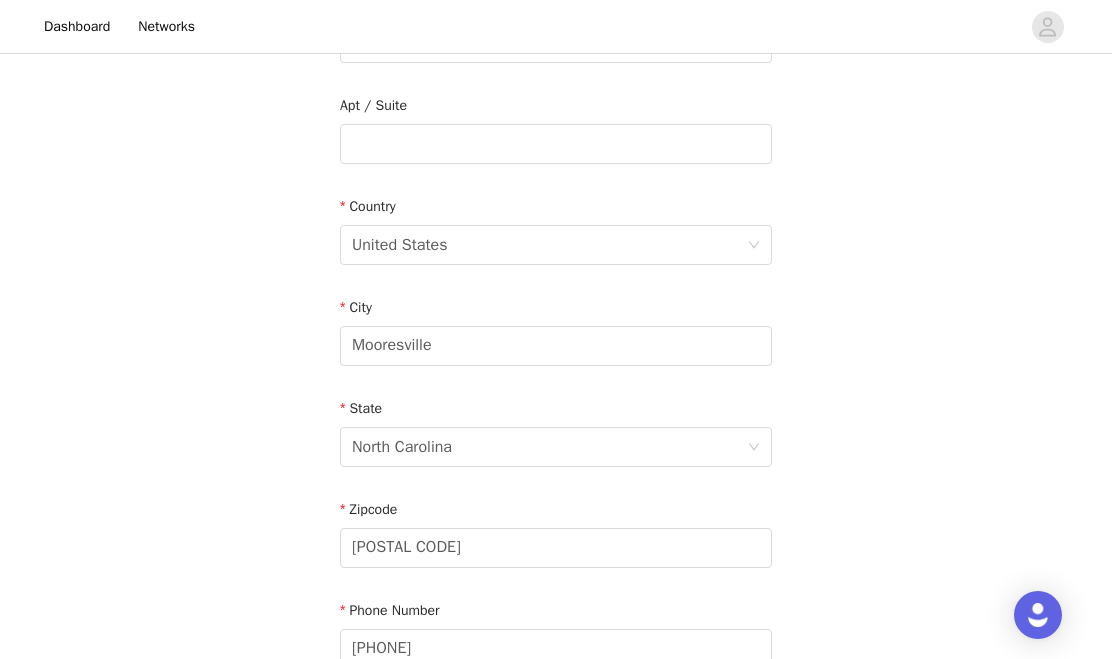scroll, scrollTop: 704, scrollLeft: 0, axis: vertical 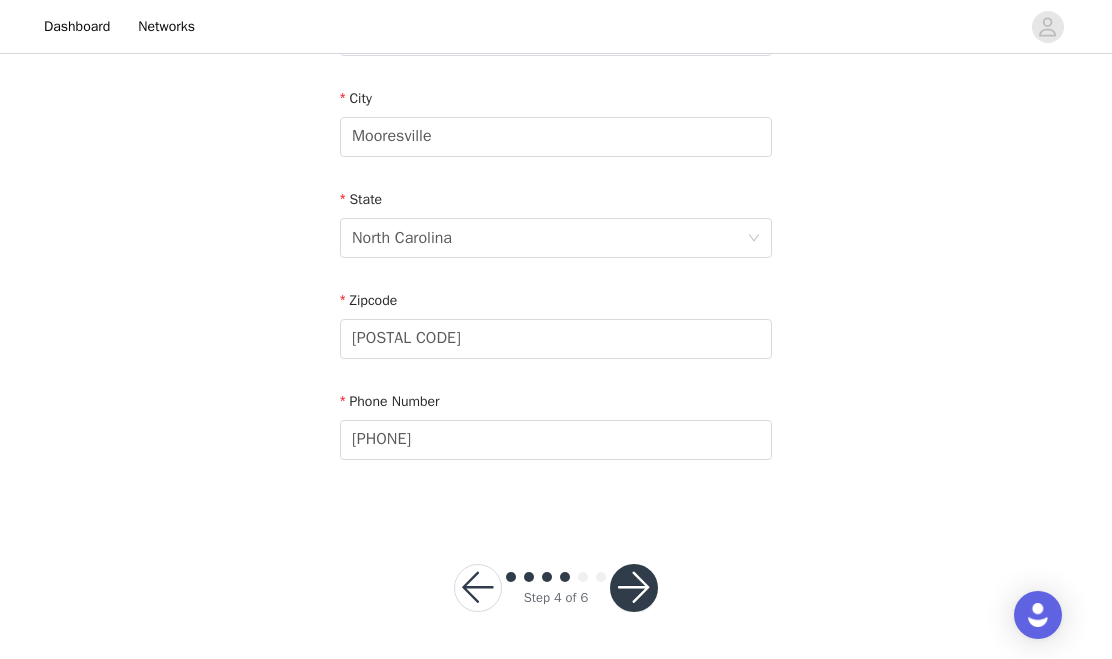 click at bounding box center (634, 588) 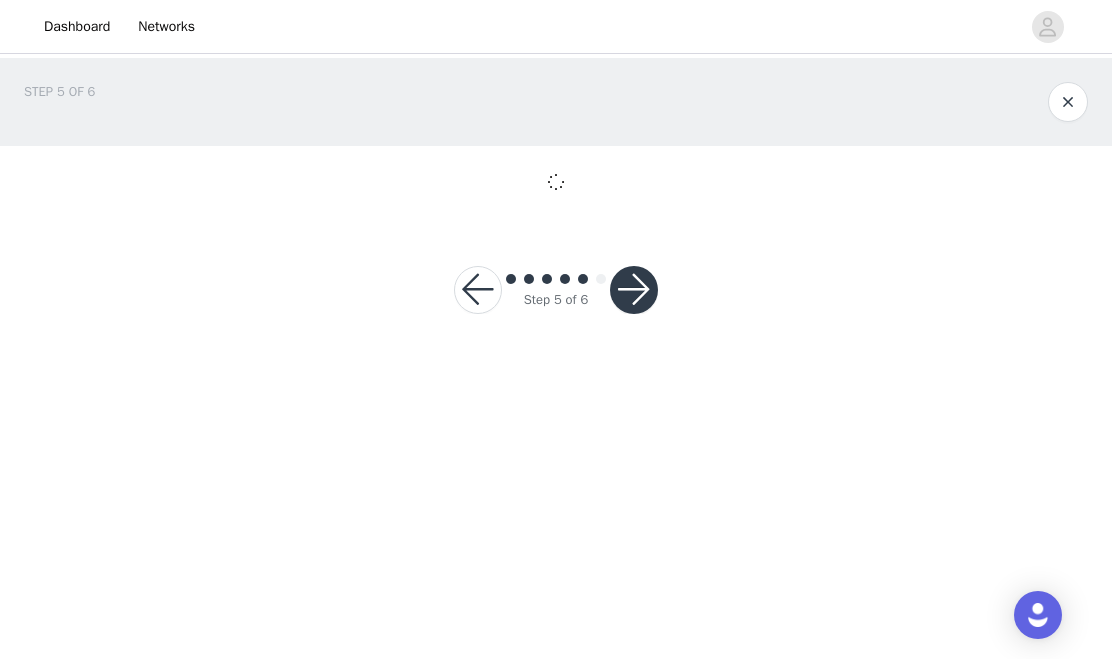 scroll, scrollTop: 0, scrollLeft: 0, axis: both 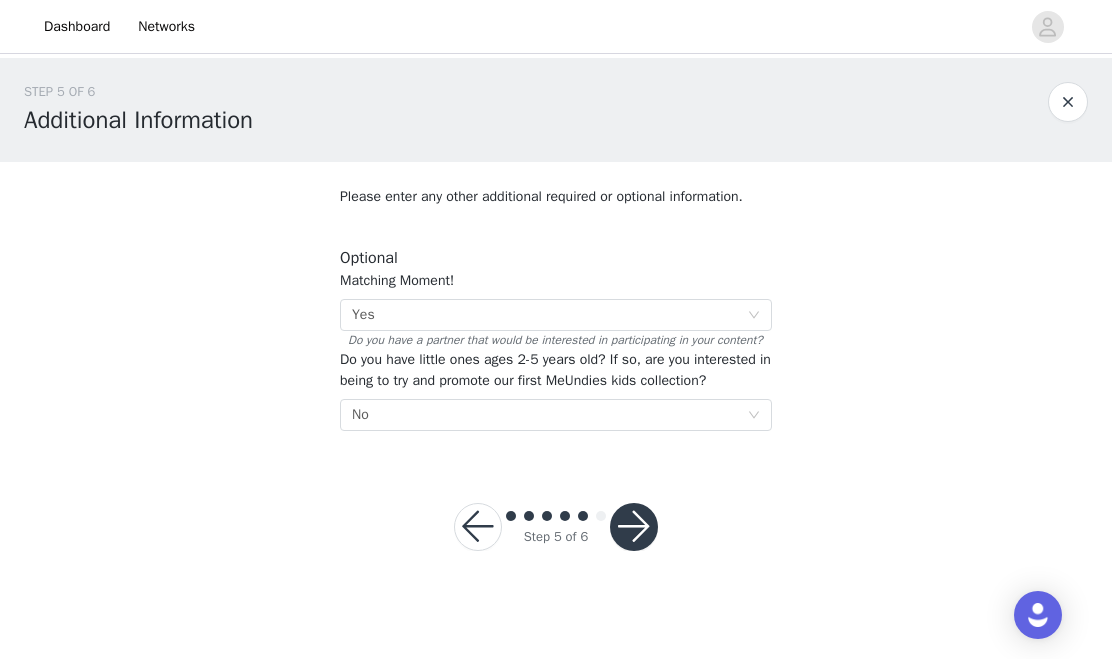click at bounding box center (634, 527) 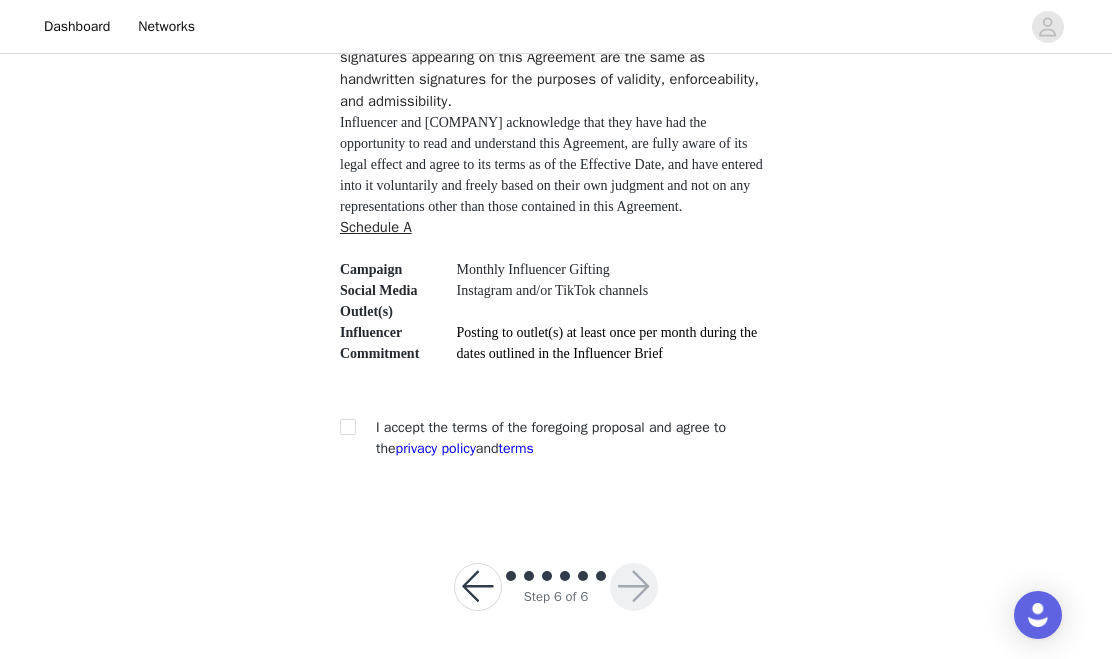 scroll, scrollTop: 5792, scrollLeft: 0, axis: vertical 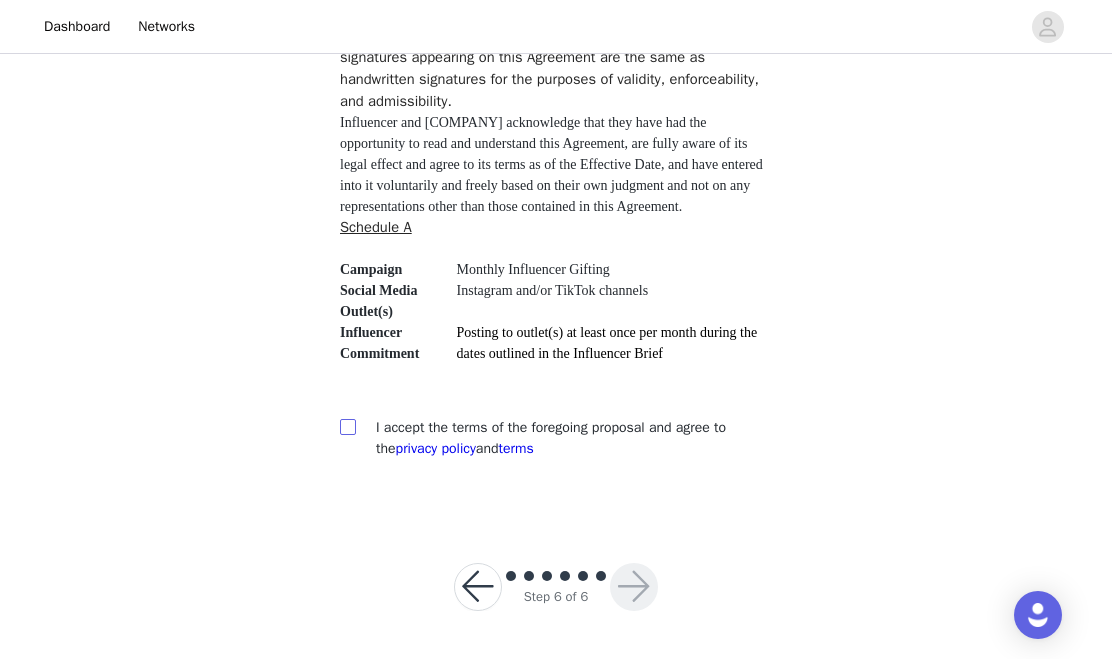 click at bounding box center (347, 426) 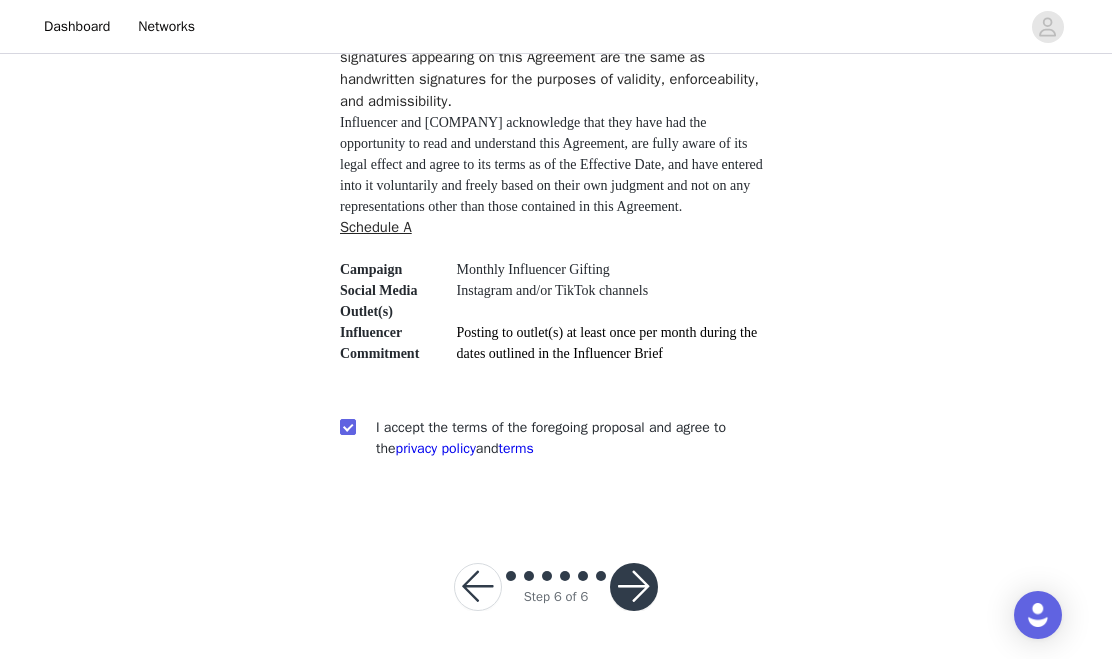 click at bounding box center (634, 587) 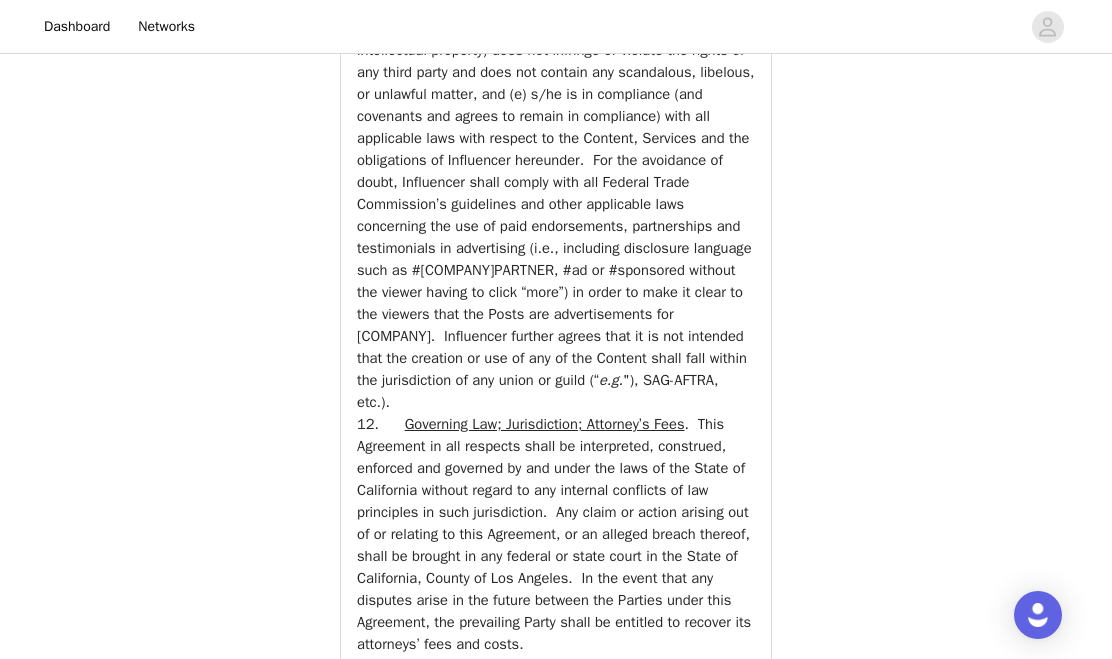 scroll, scrollTop: 7474, scrollLeft: 0, axis: vertical 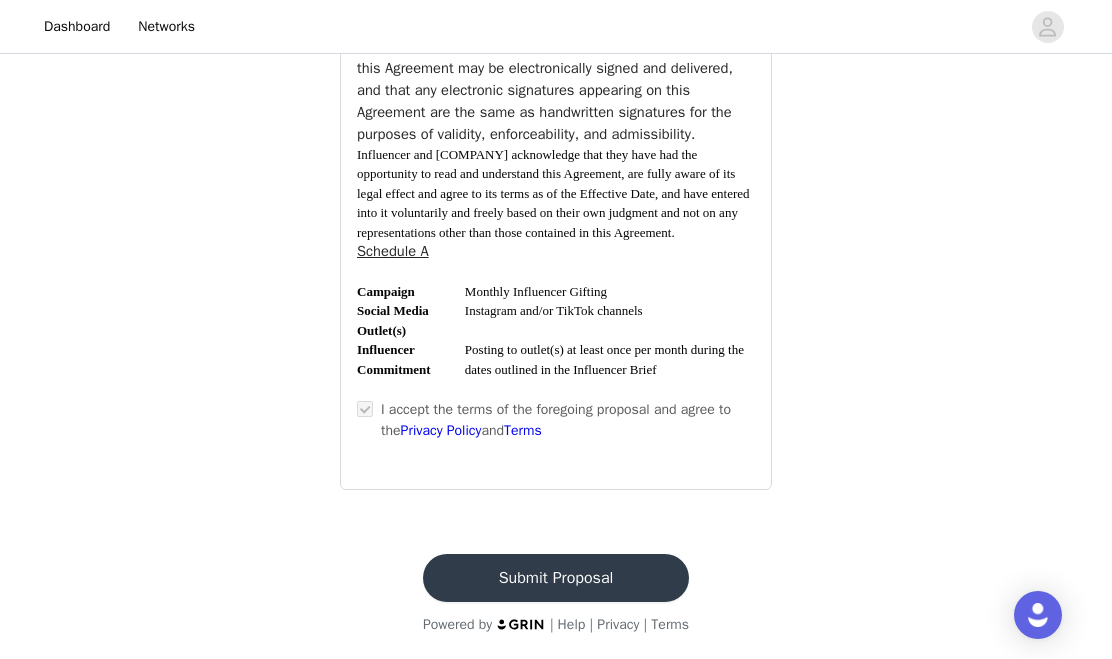 click on "Submit Proposal" at bounding box center (556, 578) 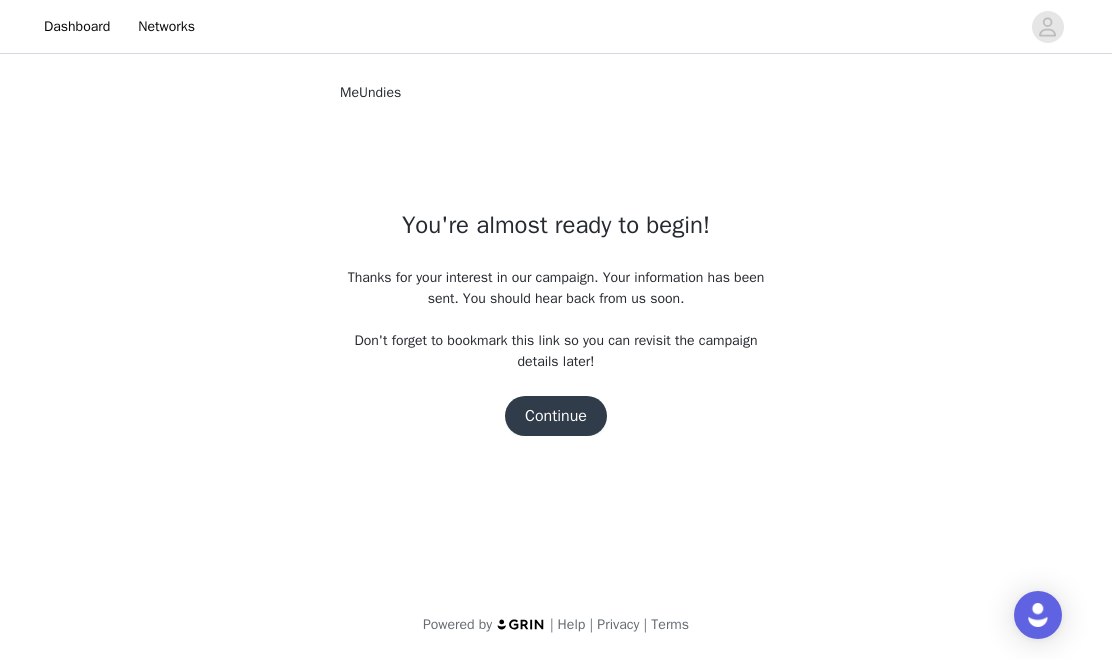 click on "Continue" at bounding box center (556, 416) 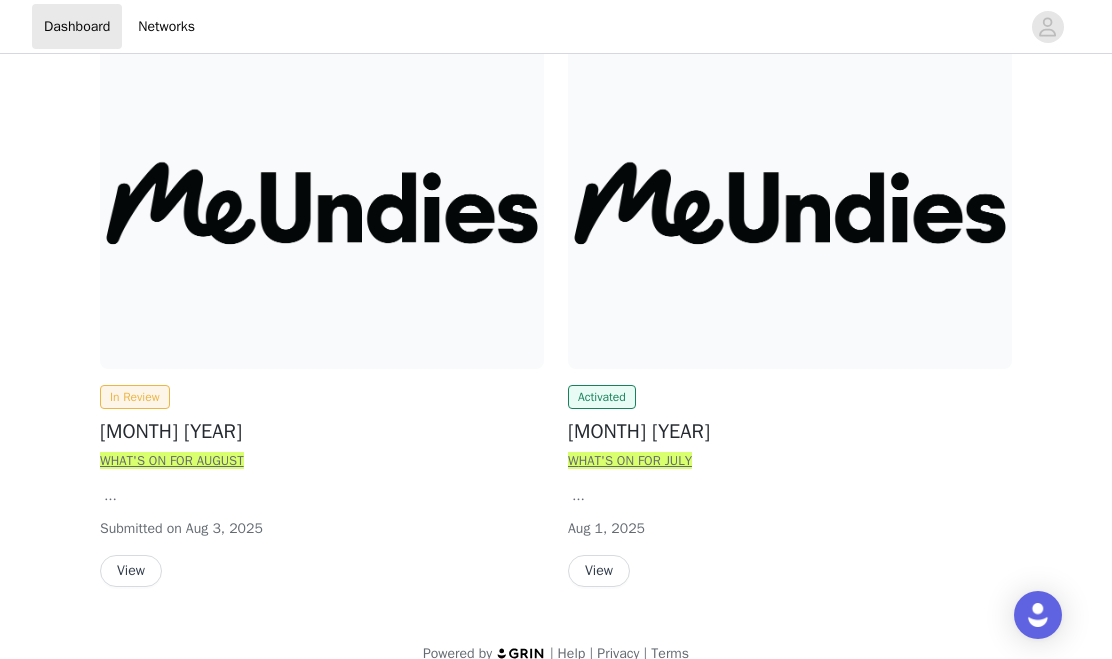 scroll, scrollTop: 307, scrollLeft: 0, axis: vertical 